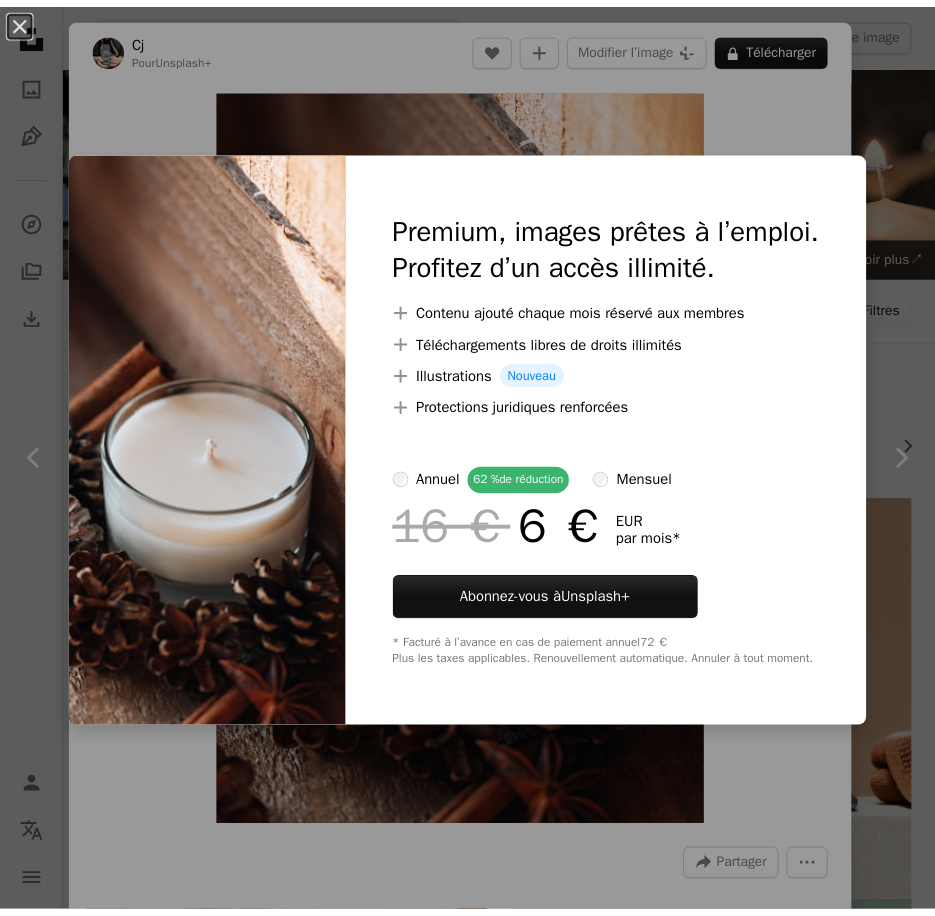 scroll, scrollTop: 1500, scrollLeft: 0, axis: vertical 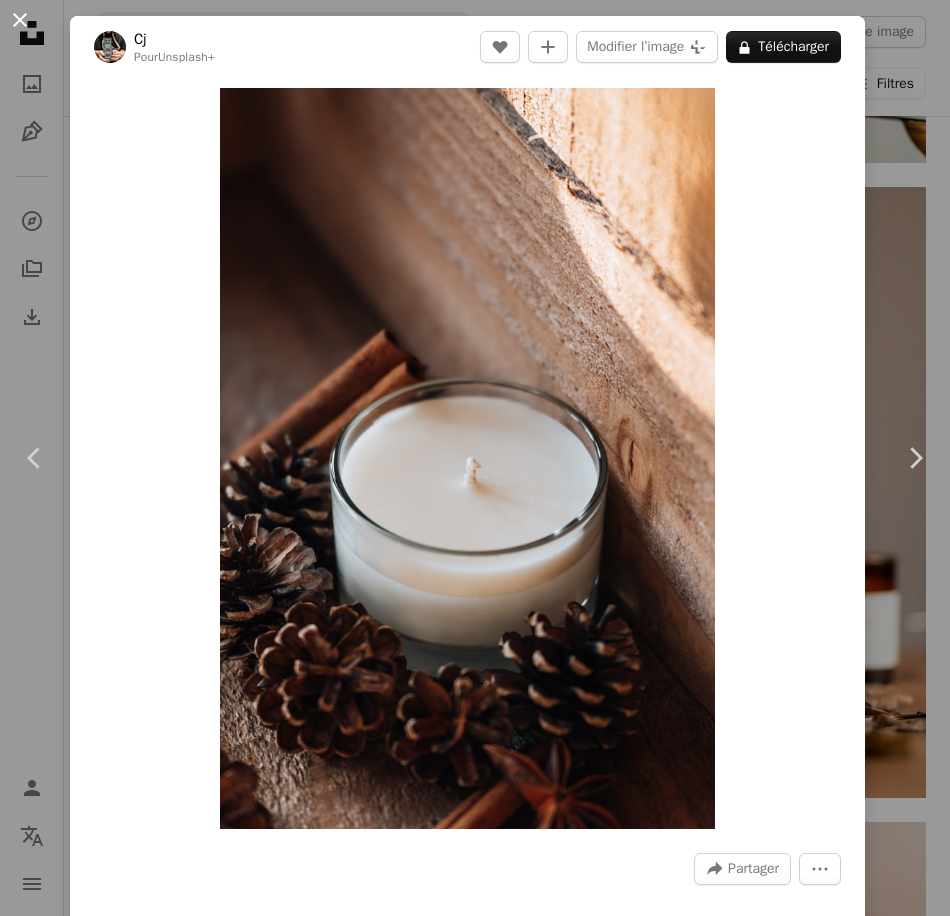 click on "An X shape" at bounding box center [20, 20] 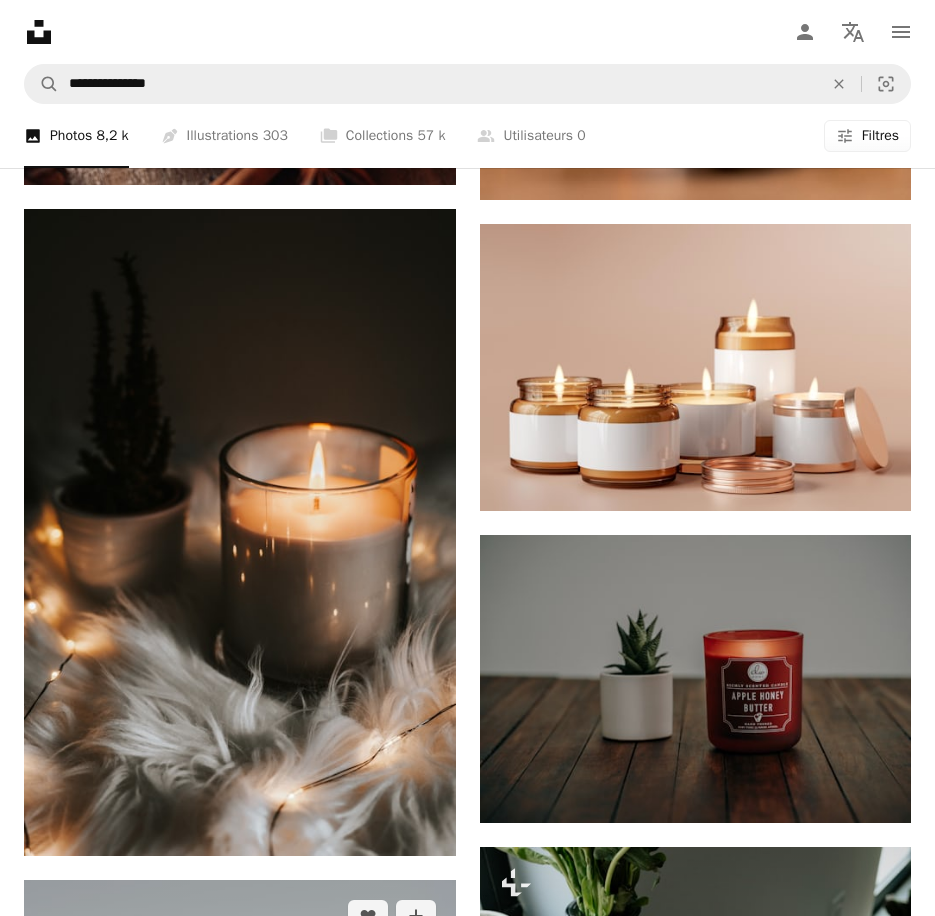 scroll, scrollTop: 2200, scrollLeft: 0, axis: vertical 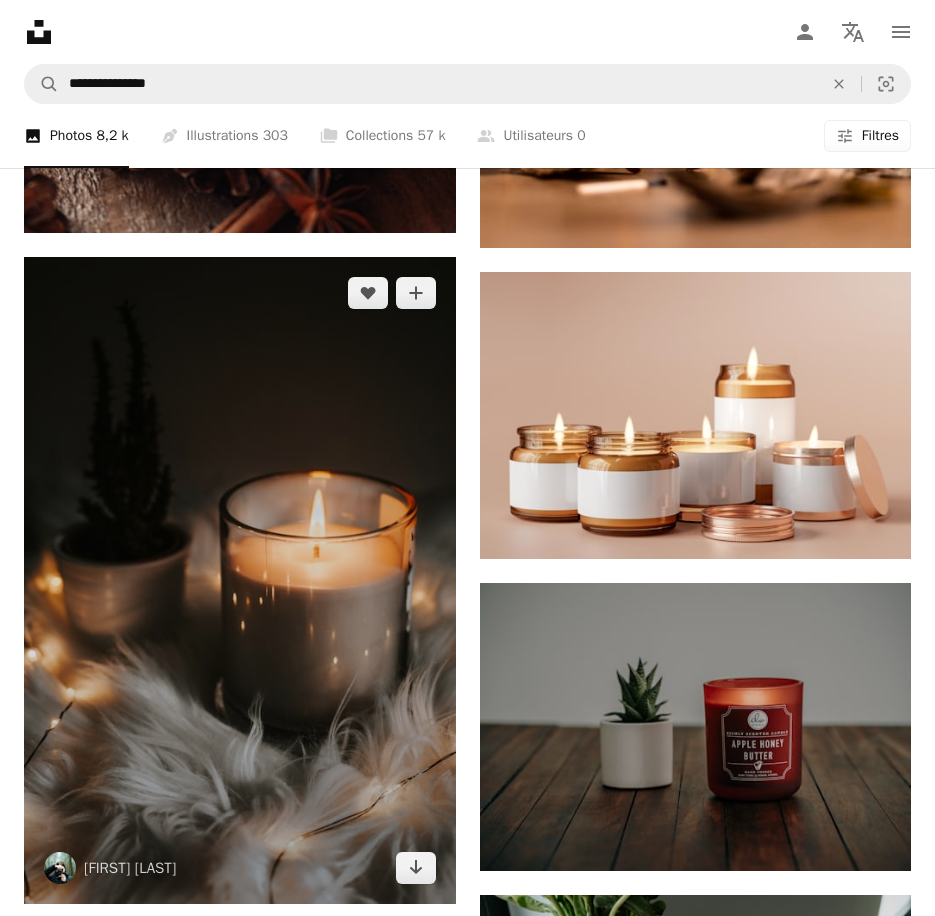 click at bounding box center (240, 580) 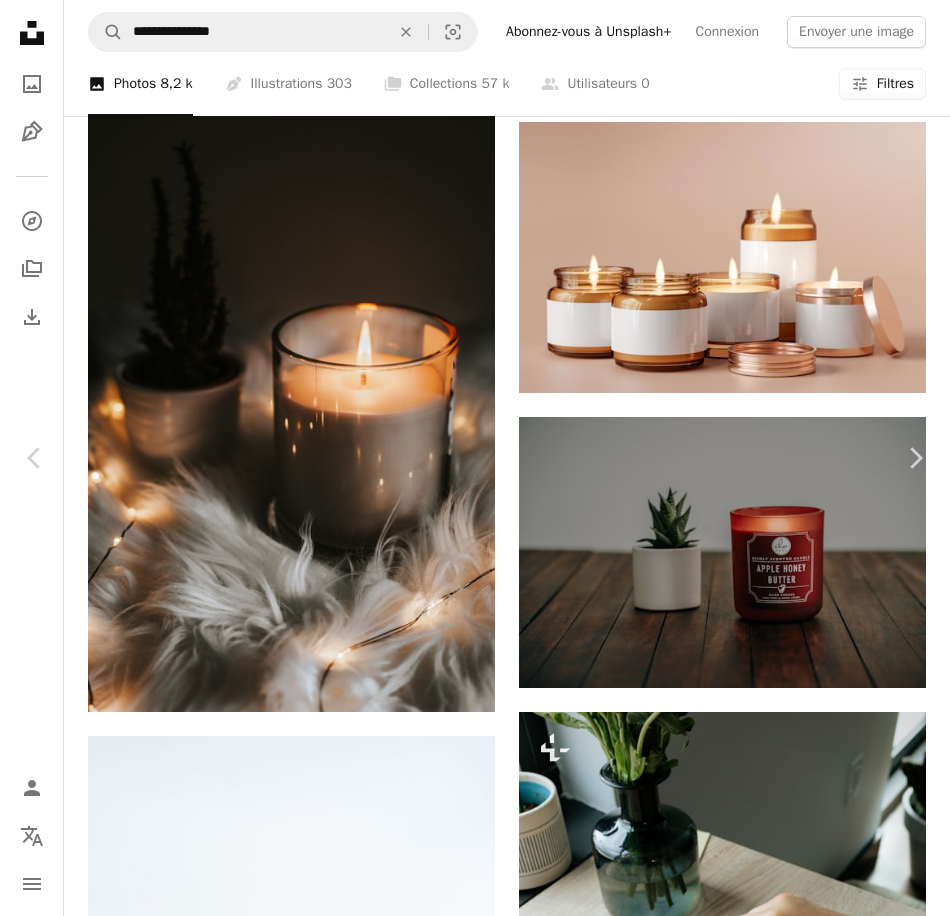 click on "An X shape Chevron left Chevron right [FIRST] [FIRST] A heart A plus sign Modifier l’image Plus sign for Unsplash+ Télécharger gratuitement Chevron down Zoom in Vues 4 173 925 Téléchargements 52 246 Présentée dans Photos , Intérieurs A forward-right arrow Partager Info icon Infos More Actions Calendar outlined Publiée le [DAY] [MONTH] [YEAR] Camera SONY, ILCE-7M2 Safety Utilisation gratuite sous la Licence Unsplash dedans chat animal Feu bougie animal domestique flamme mammifère Arrière-plans Parcourez des images premium sur iStock | - 20 % avec le code UNSPLASH20 Rendez-vous sur iStock ↗ Images associées A heart A plus sign [FIRST] [LAST] Arrow pointing down A heart A plus sign [FIRST] [LAST] Disponible à l’embauche A checkmark inside of a circle Arrow pointing down A heart A plus sign [FIRST] [LAST] Disponible à l’embauche A checkmark inside of a circle Arrow pointing down Plus sign for Unsplash+ A heart A plus sign Getty Images Pour Unsplash+ A lock Télécharger A heart A plus sign" at bounding box center (475, 5601) 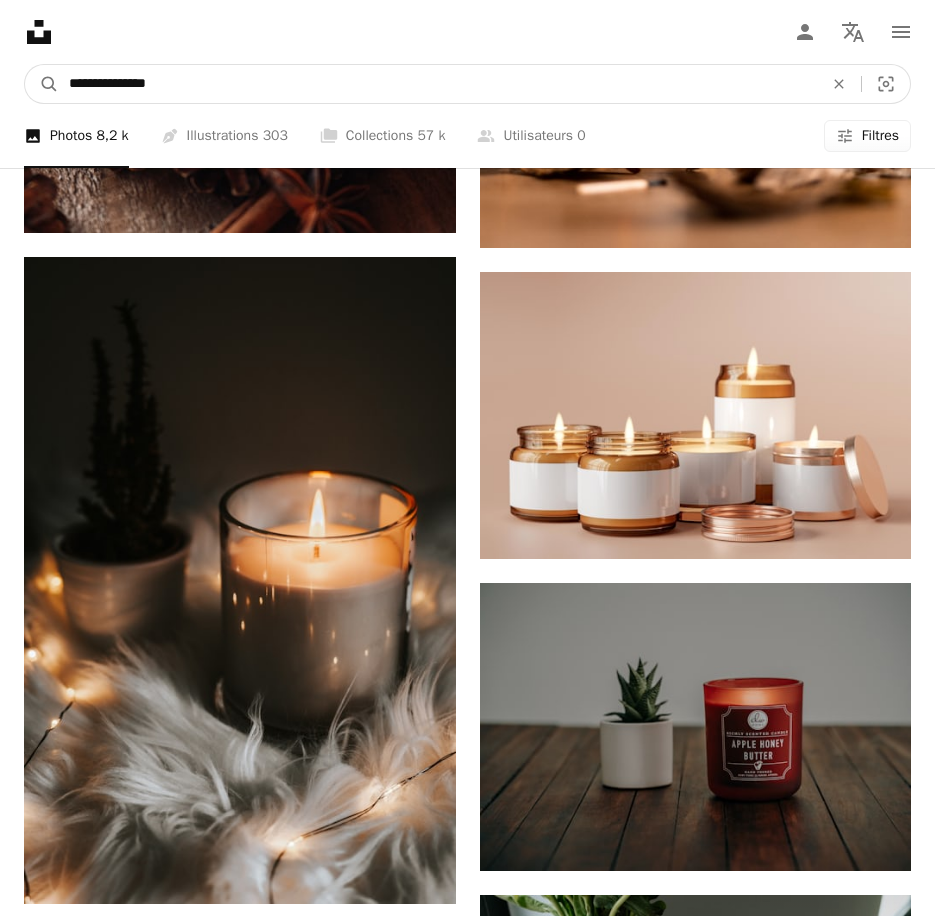 drag, startPoint x: 273, startPoint y: 43, endPoint x: 56, endPoint y: 39, distance: 217.03687 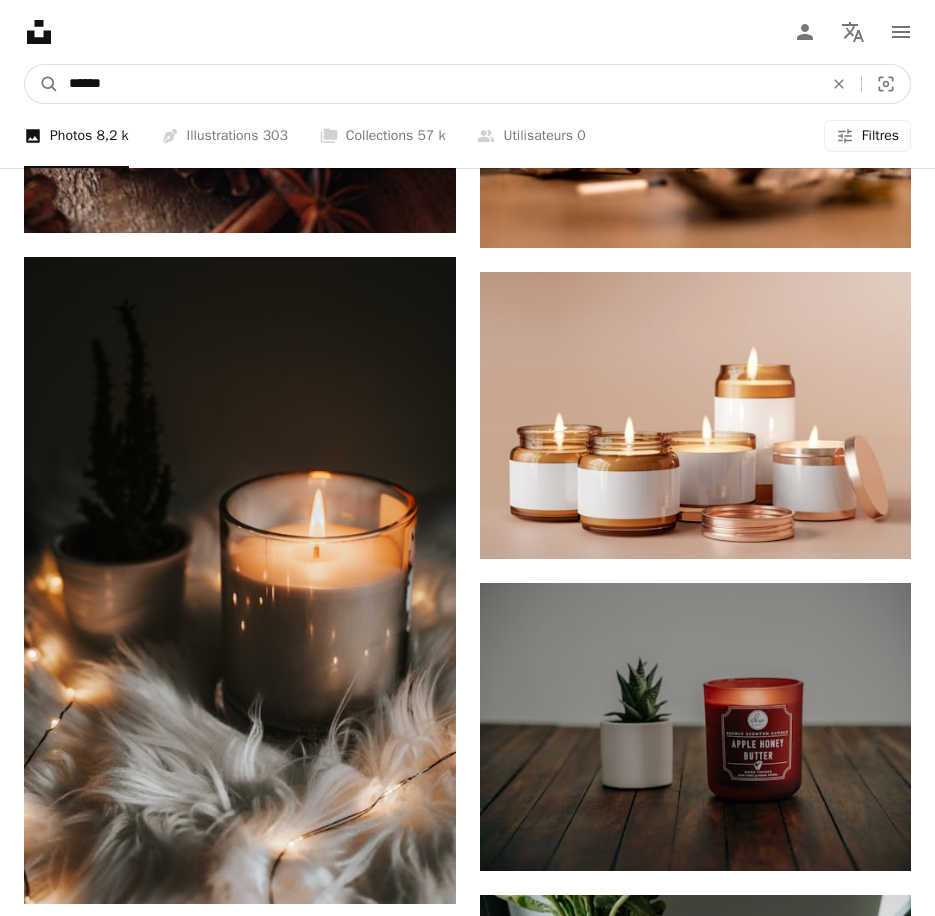 type on "*******" 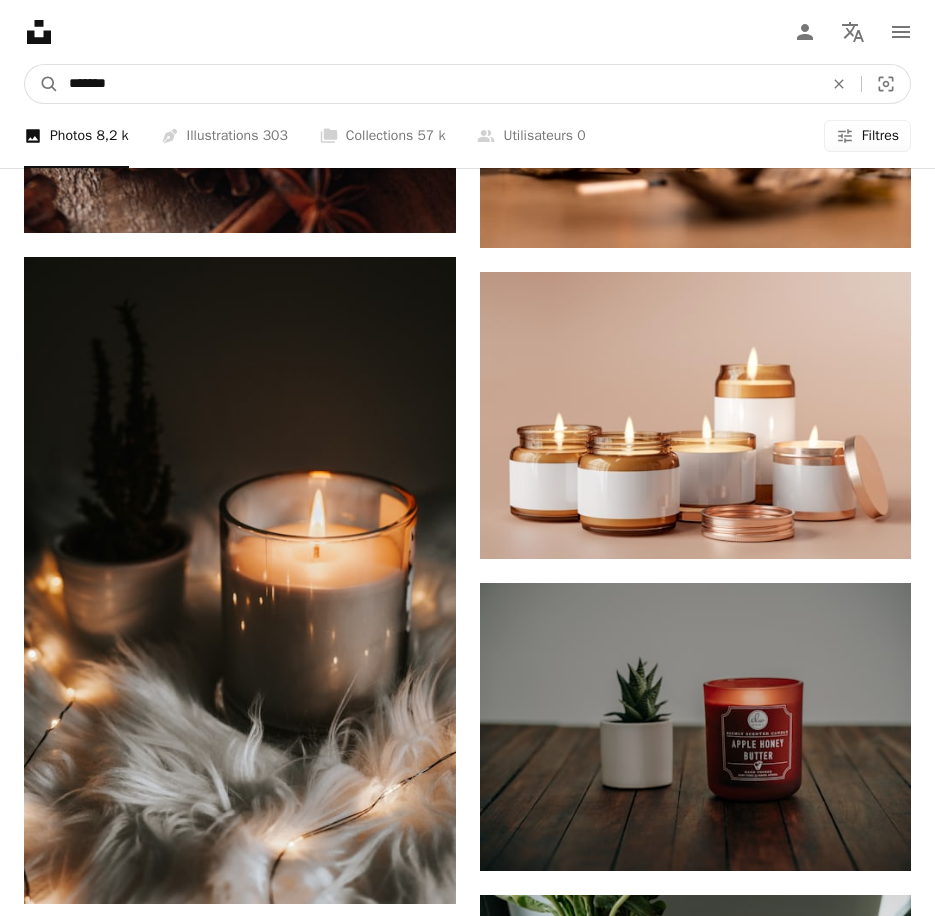 click on "A magnifying glass" at bounding box center (42, 84) 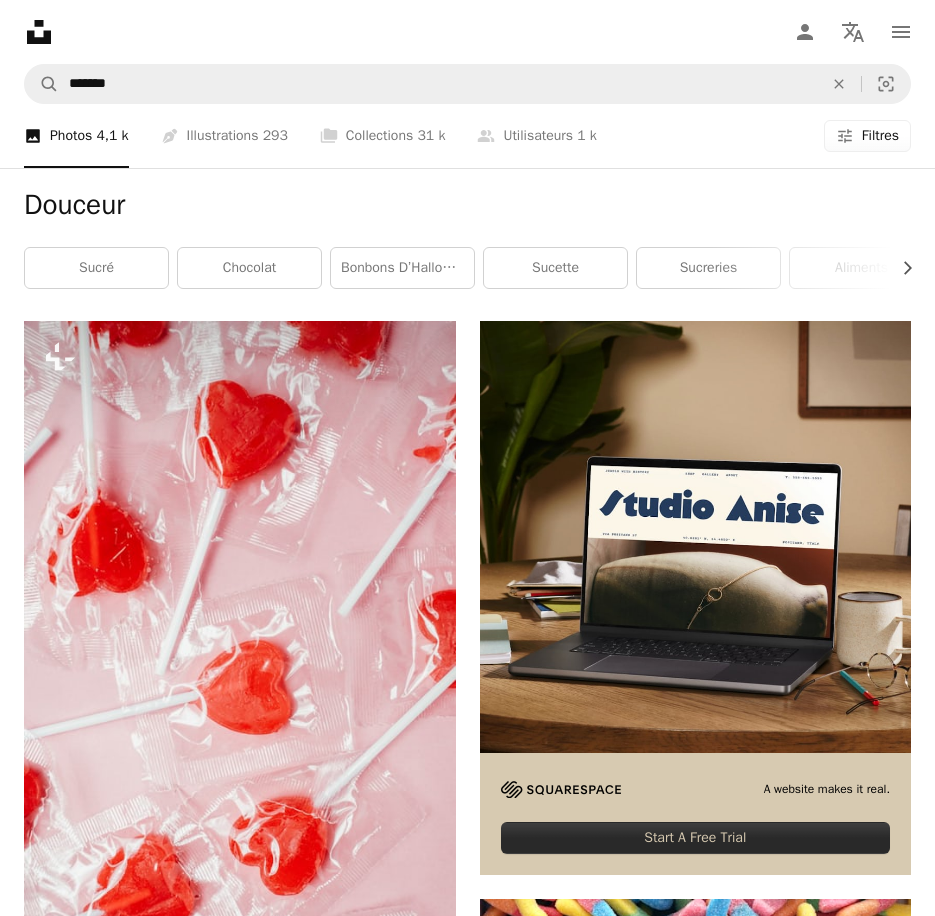 scroll, scrollTop: 0, scrollLeft: 0, axis: both 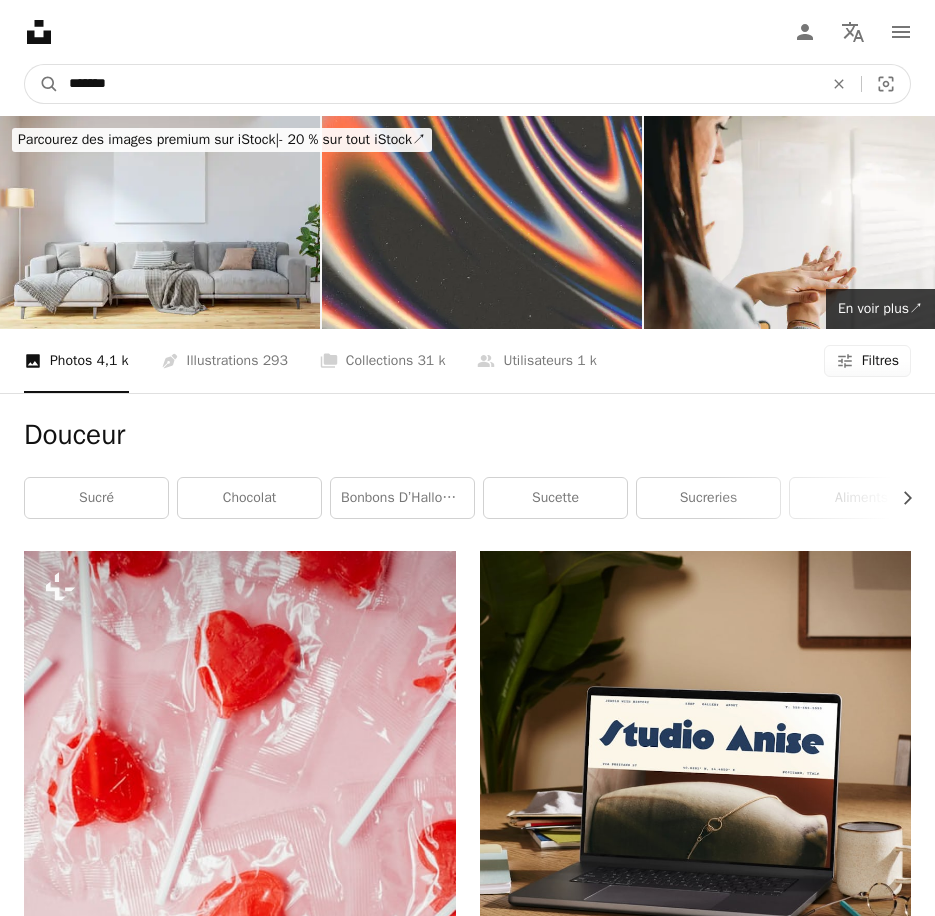 drag, startPoint x: 221, startPoint y: 12, endPoint x: 50, endPoint y: 53, distance: 175.84653 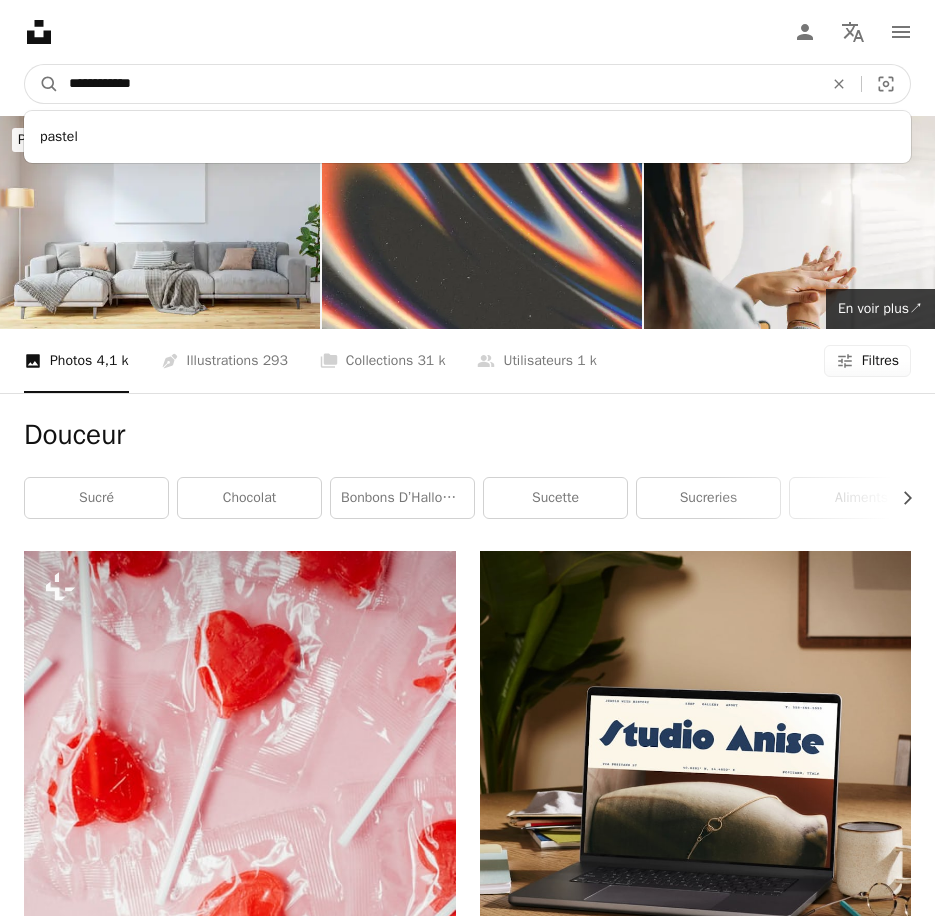 type on "**********" 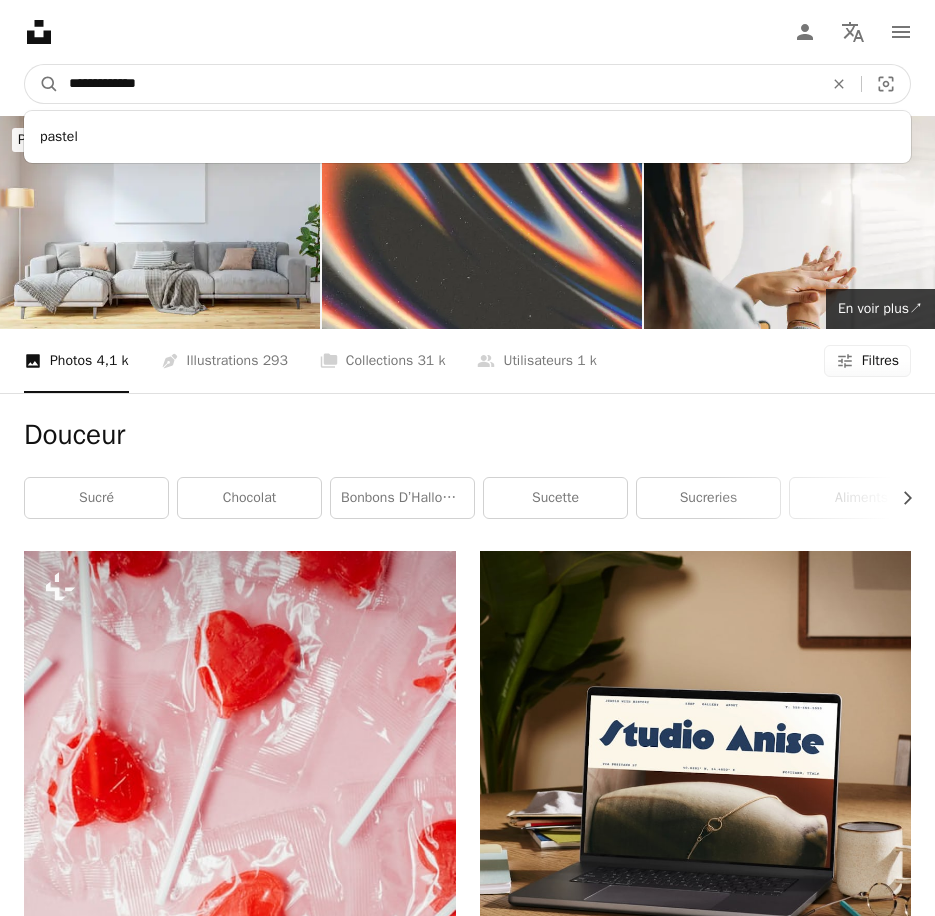 click on "A magnifying glass" at bounding box center [42, 84] 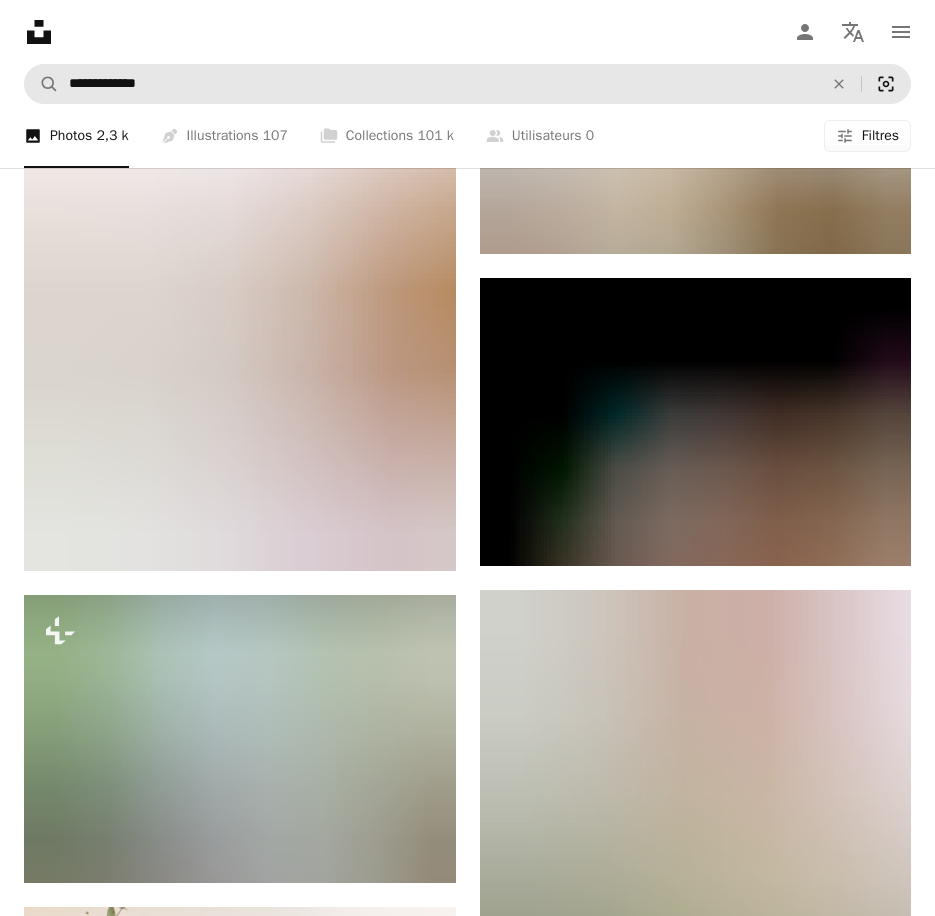 scroll, scrollTop: 2800, scrollLeft: 0, axis: vertical 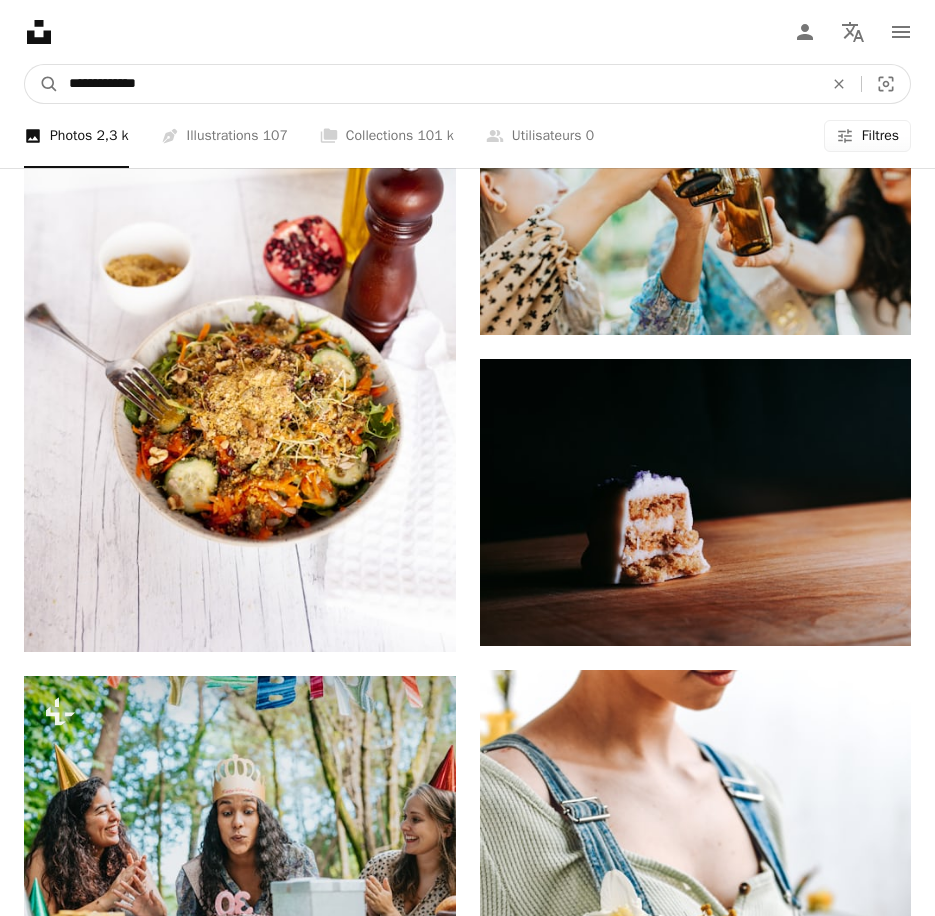 click on "**********" at bounding box center [438, 84] 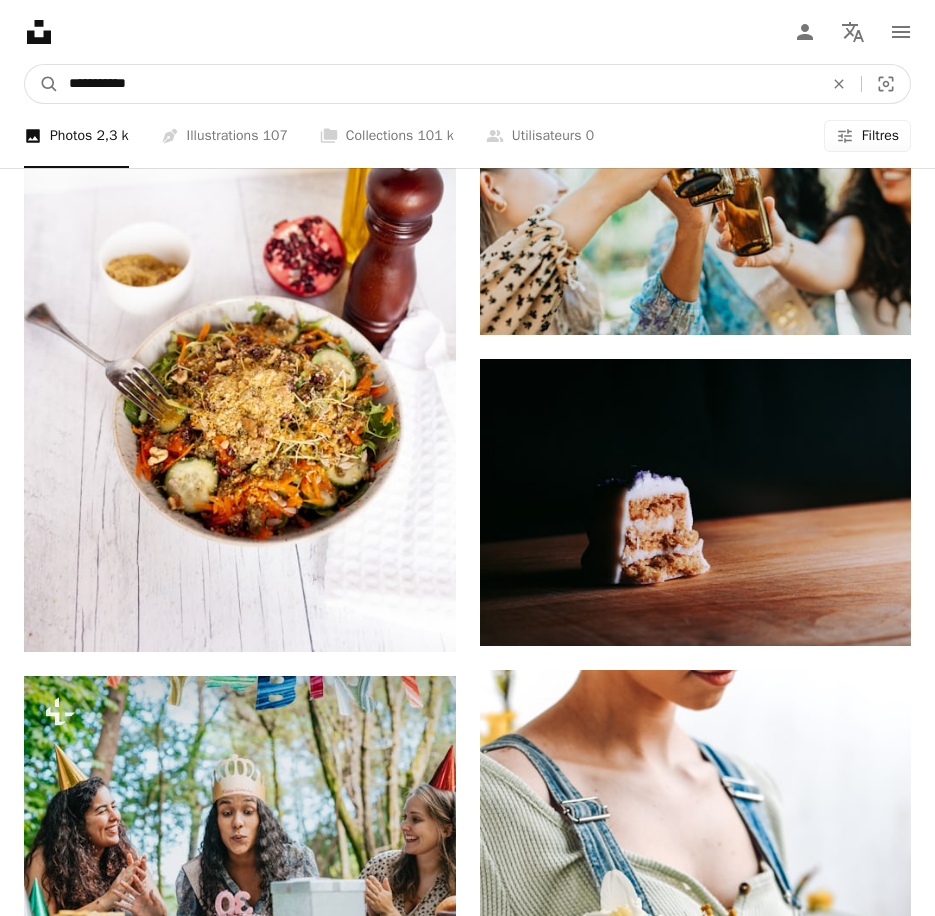 type on "**********" 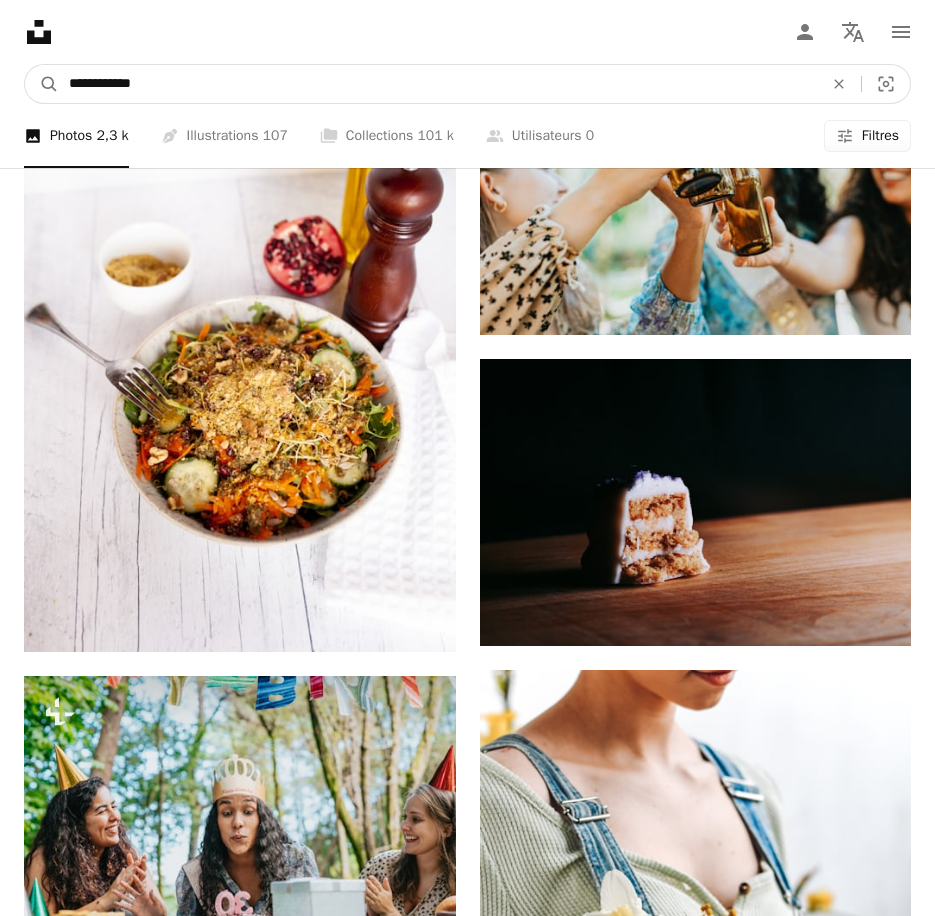 click on "A magnifying glass" at bounding box center [42, 84] 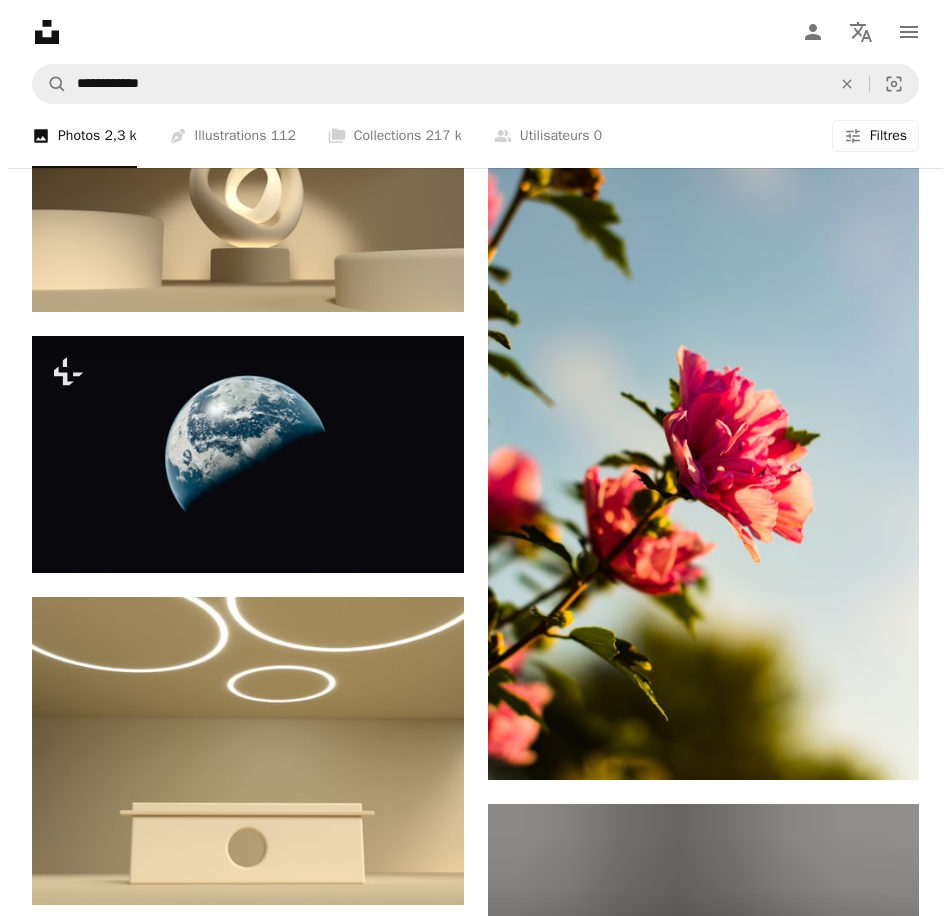 scroll, scrollTop: 2500, scrollLeft: 0, axis: vertical 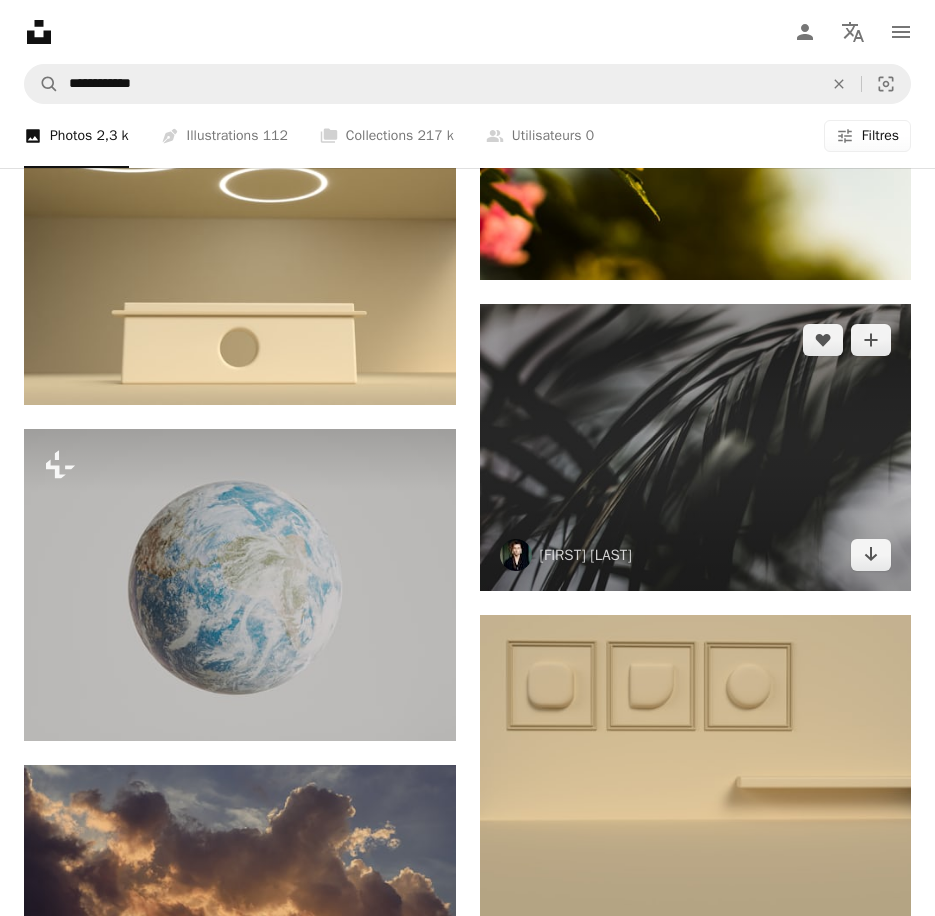 click at bounding box center [696, 447] 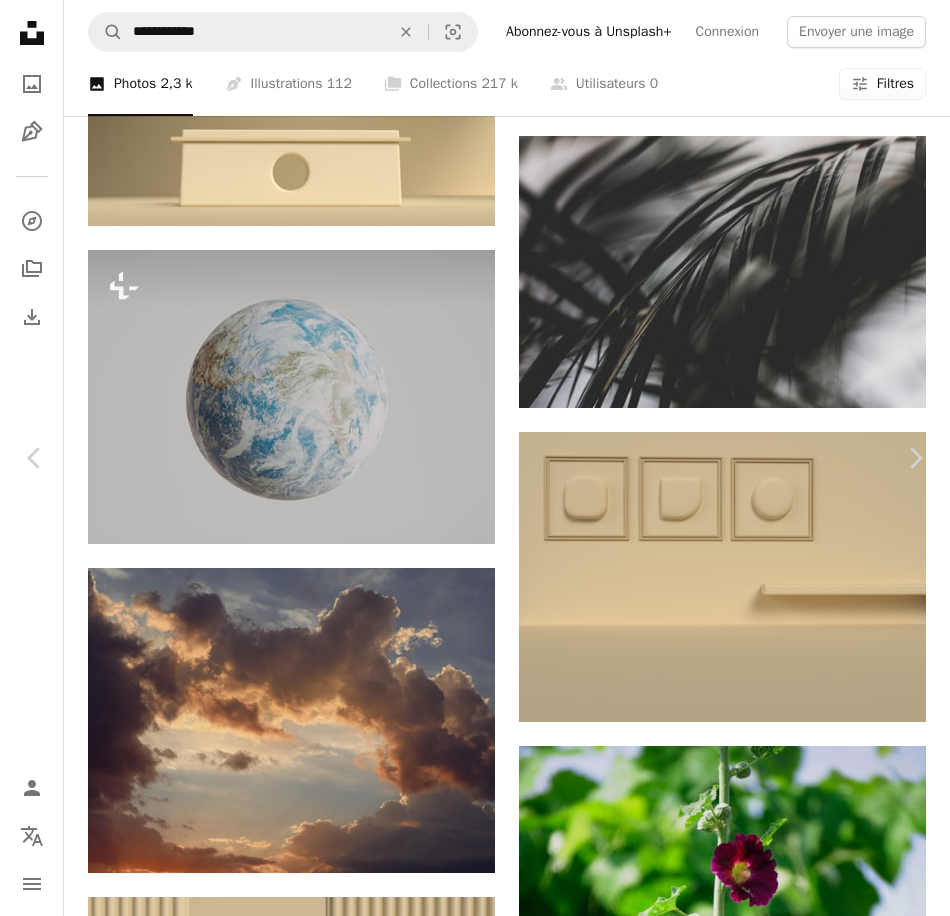 click on "Télécharger gratuitement" at bounding box center [718, 3531] 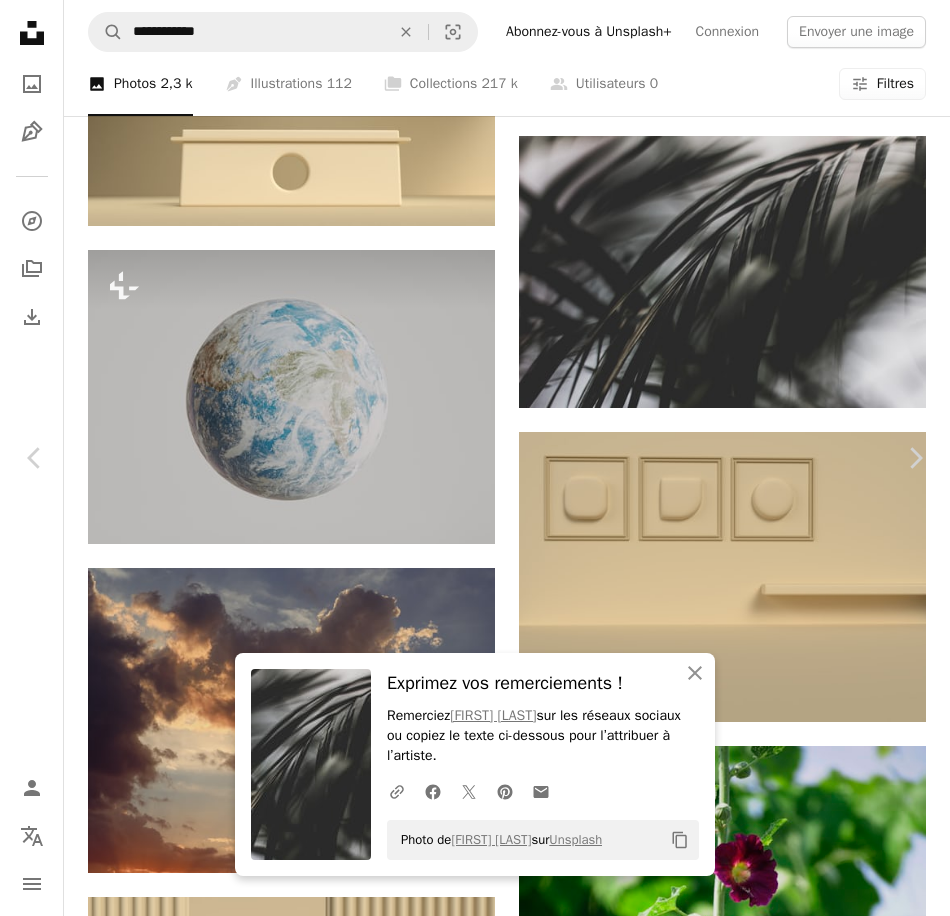 scroll, scrollTop: 1700, scrollLeft: 0, axis: vertical 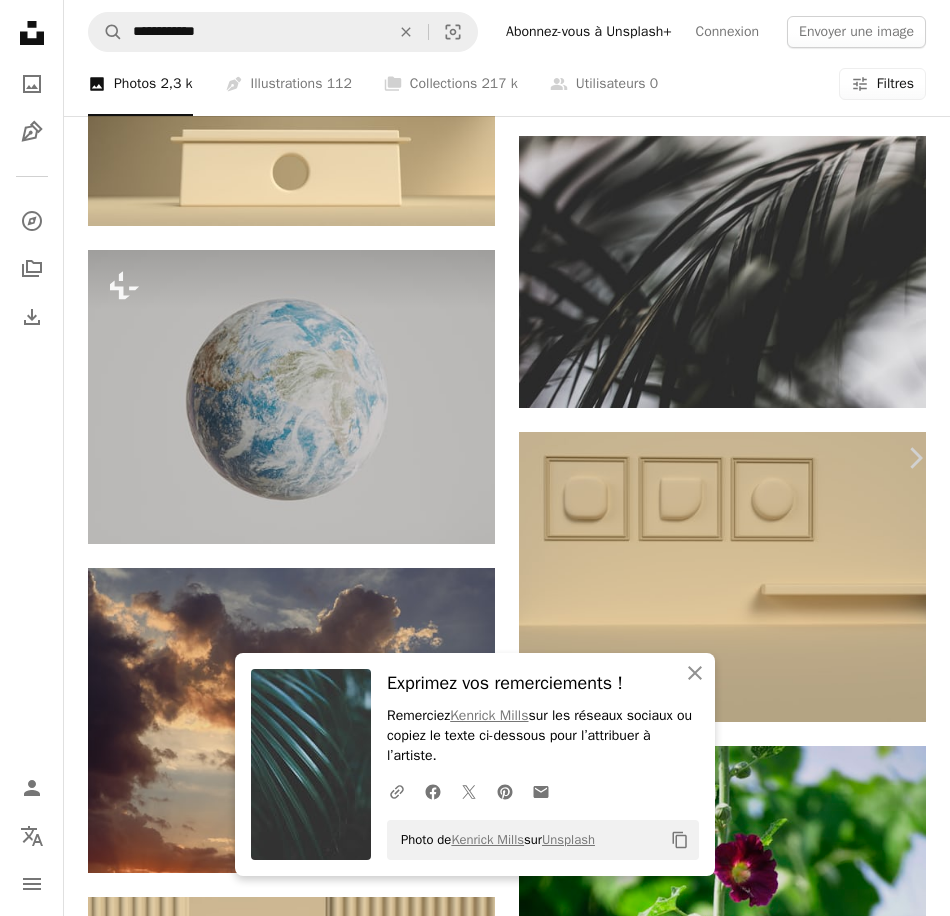 click on "Chevron left" at bounding box center (35, 458) 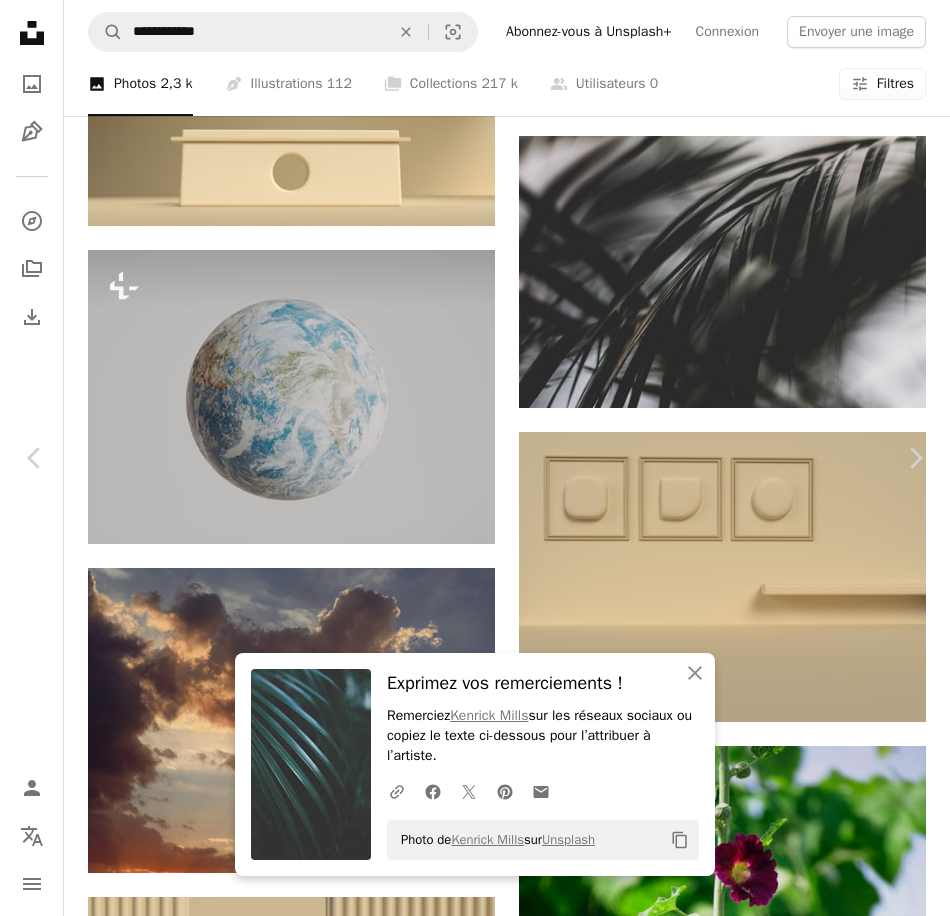 click on "Exprimez vos remerciements ! Remerciez  [FIRST] [LAST]  sur les réseaux sociaux ou copiez le texte ci-dessous pour l’attribuer à l’artiste. A URL sharing icon (chains) Facebook icon X (formerly Twitter) icon Pinterest icon An envelope Photo de  [FIRST] [LAST]  sur  Unsplash
Copy content [FIRST] [LAST] Pour  Unsplash+ A heart A plus sign Modifier l’image   Plus sign for Unsplash+ A lock   Télécharger Zoom in A forward-right arrow Partager More Actions A map marker [PLACE], [COUNTRY] Calendar outlined Publiée le  [DATE] Safety Contenu cédé sous  Licence Unsplash+ papier peint arrière-plan abstrait été feuilles fond d’écran d’été palmier dehors fond d'été feuilles vertes palmier nautre Résumé de l’été Résumé été Palme Portugal Sagres Images Creative Commons De cette série Chevron right Plus sign for Unsplash+ Plus sign for Unsplash+ Plus sign for Unsplash+ Plus sign for Unsplash+ Images associées A heart" at bounding box center [475, 3942] 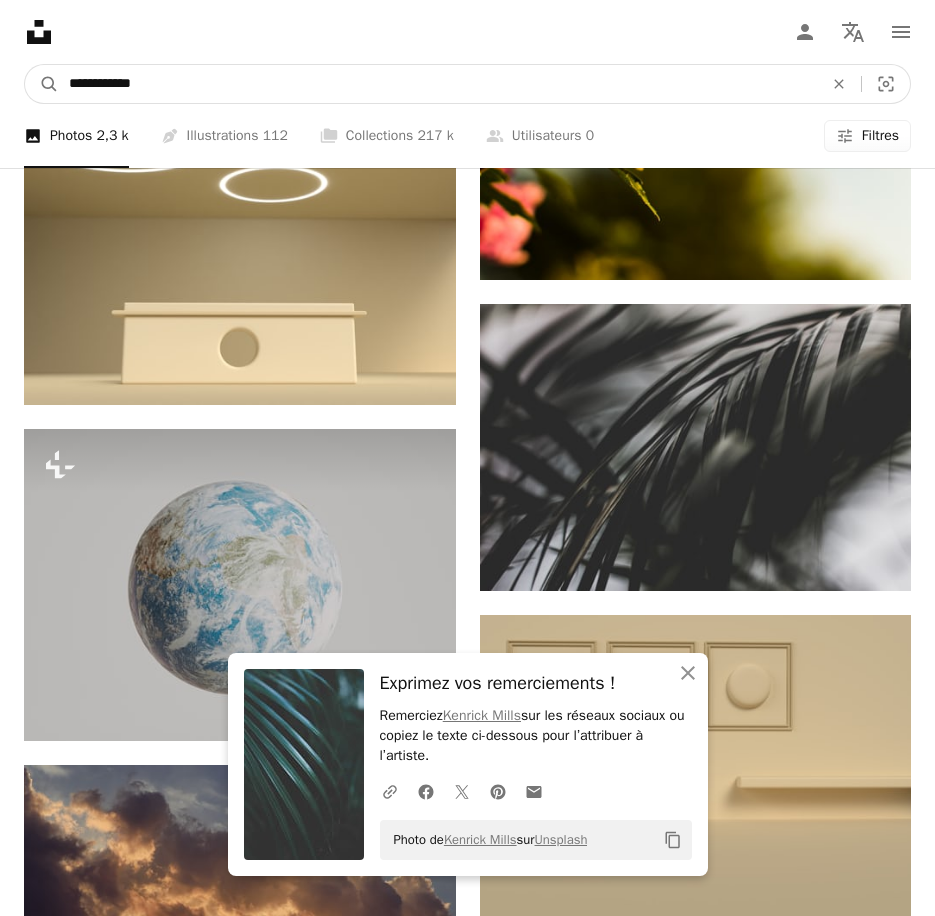 click on "**********" at bounding box center [438, 84] 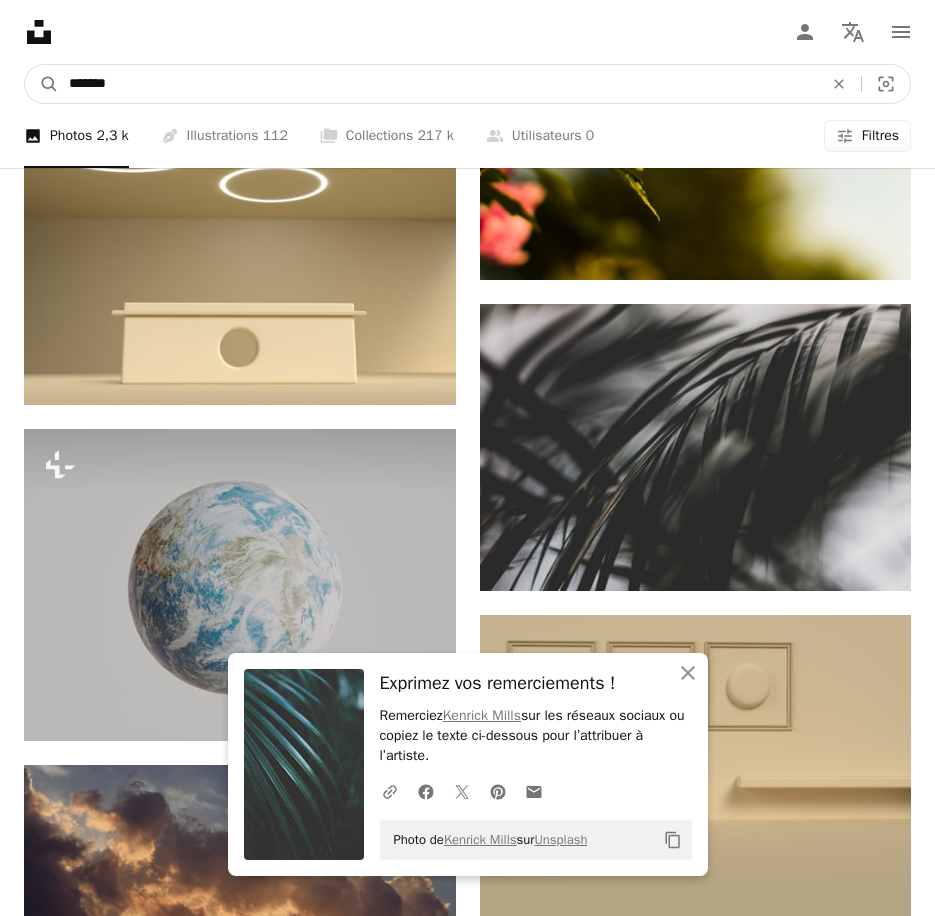 type on "******" 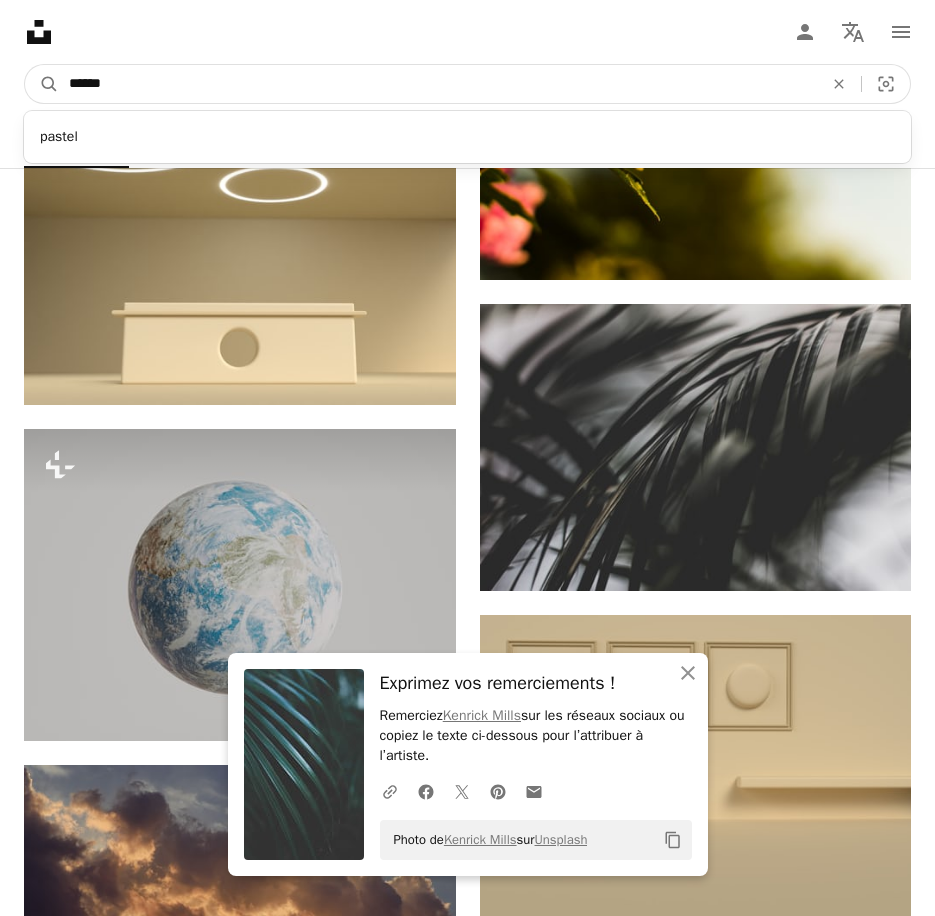 click on "A magnifying glass" at bounding box center [42, 84] 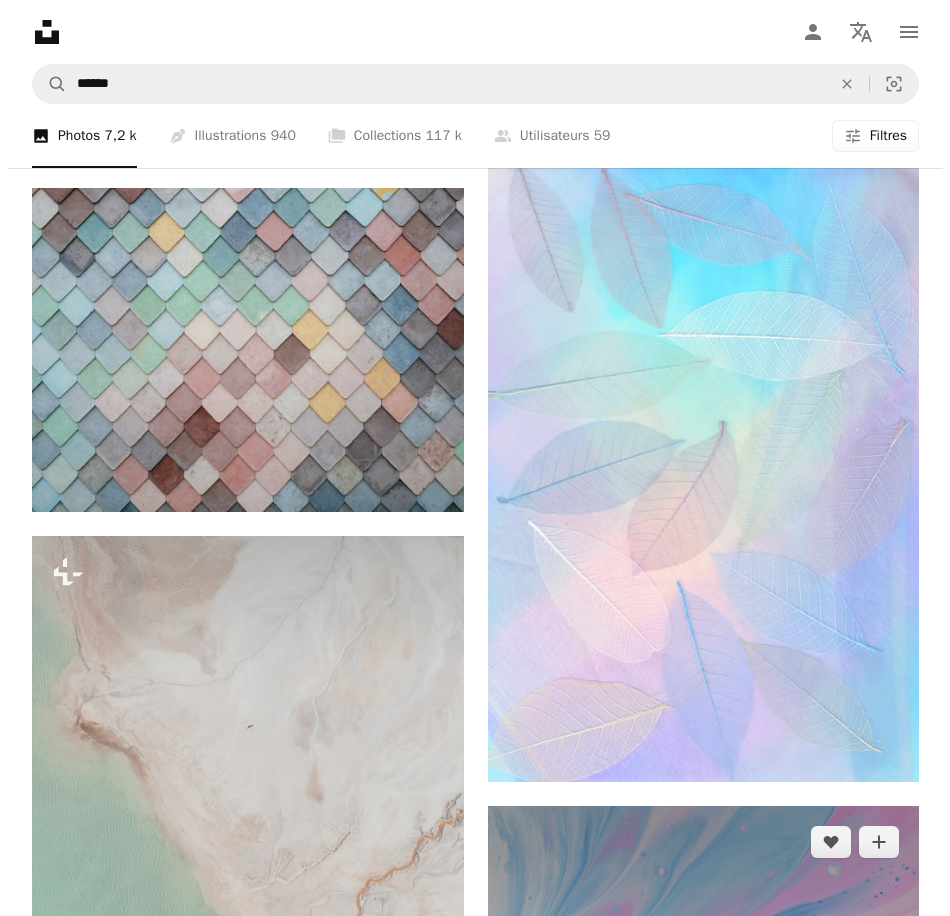 scroll, scrollTop: 1300, scrollLeft: 0, axis: vertical 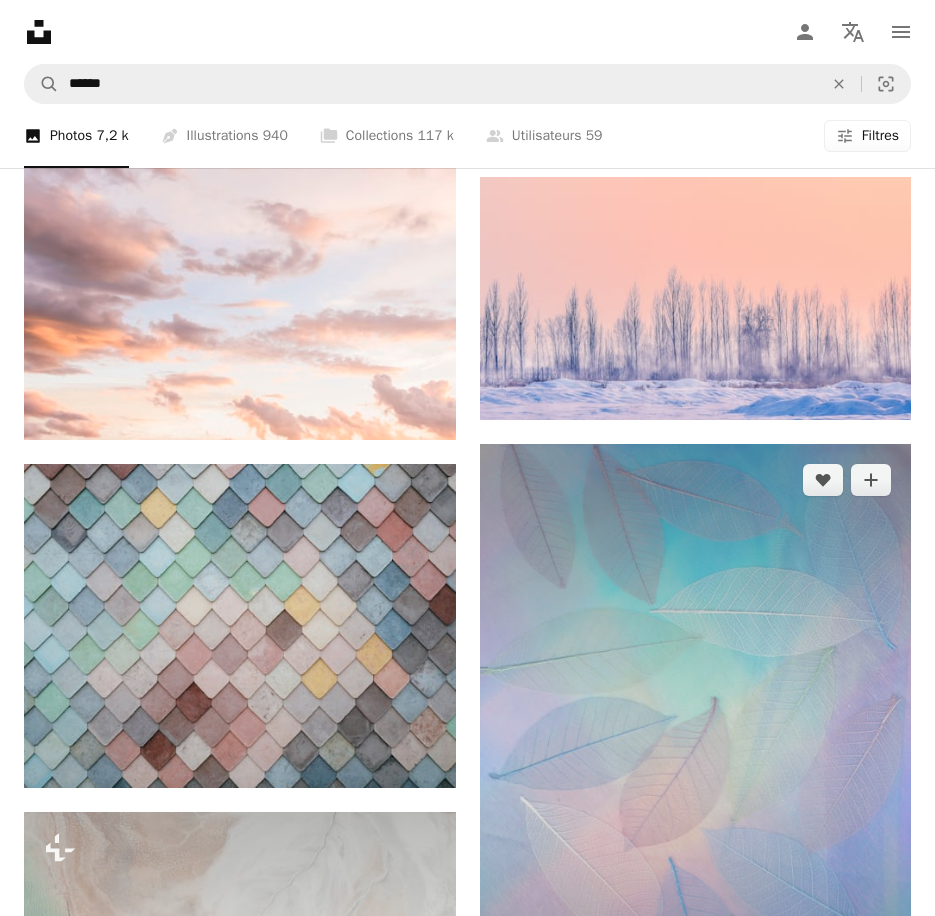 click at bounding box center (696, 751) 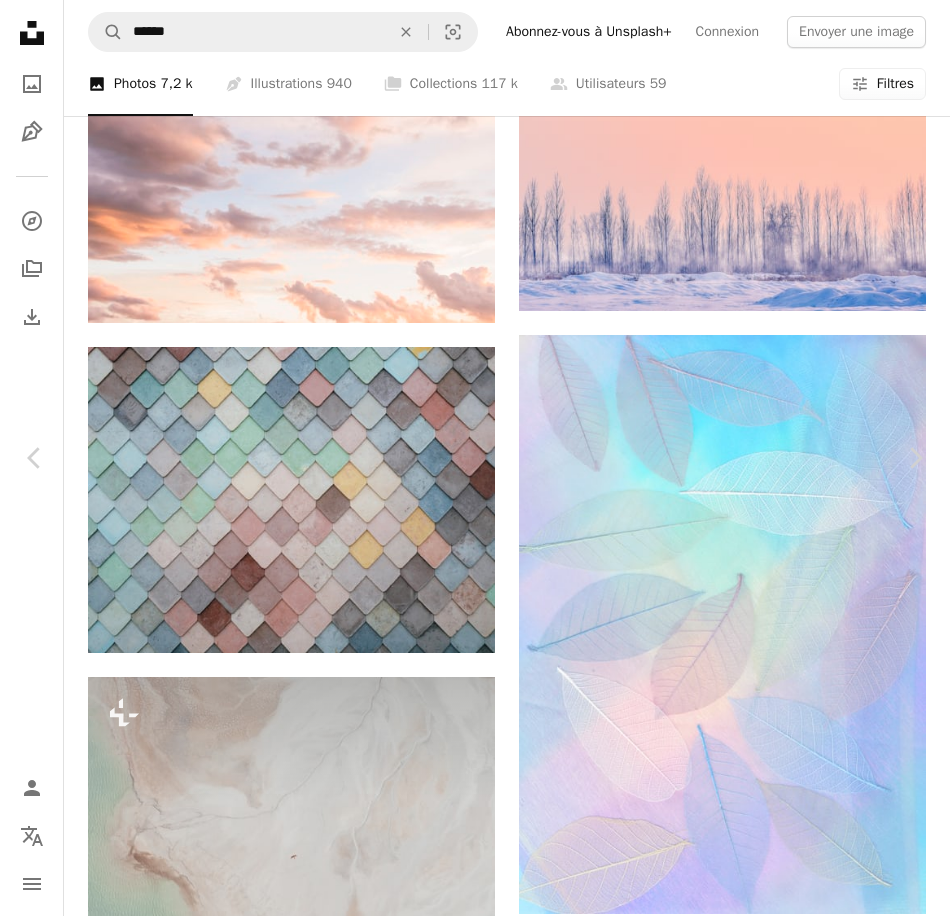 drag, startPoint x: 633, startPoint y: 620, endPoint x: 714, endPoint y: 52, distance: 573.74646 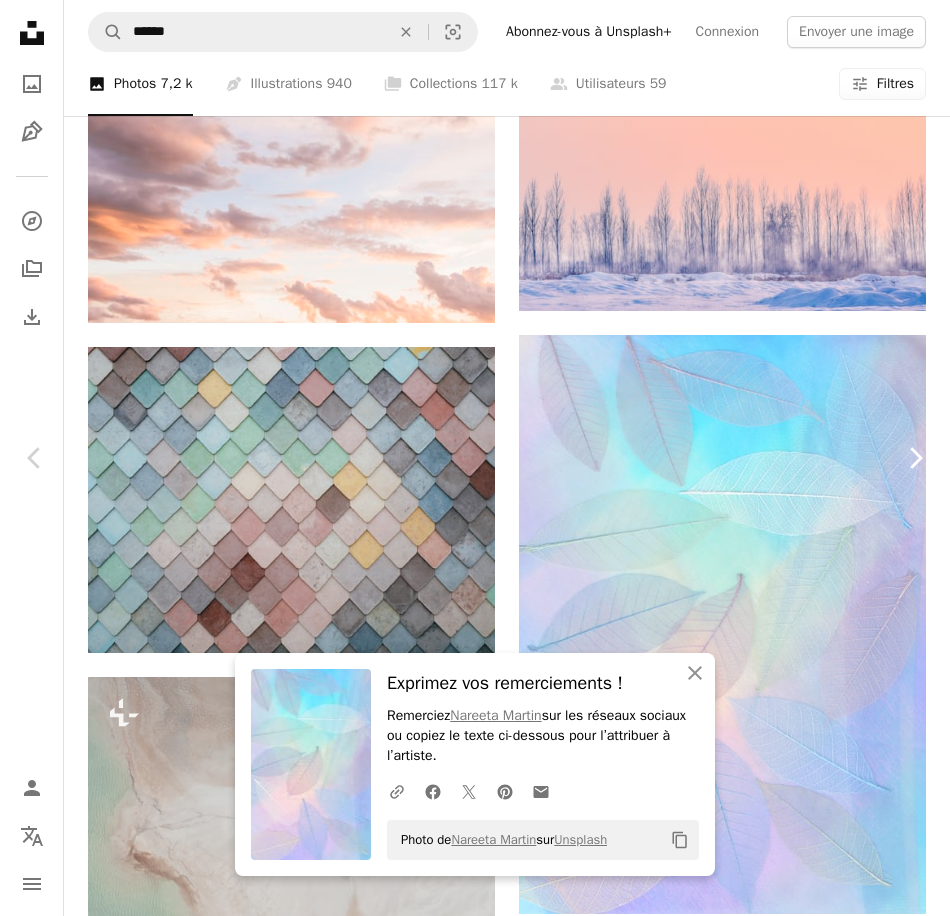 click on "Chevron right" 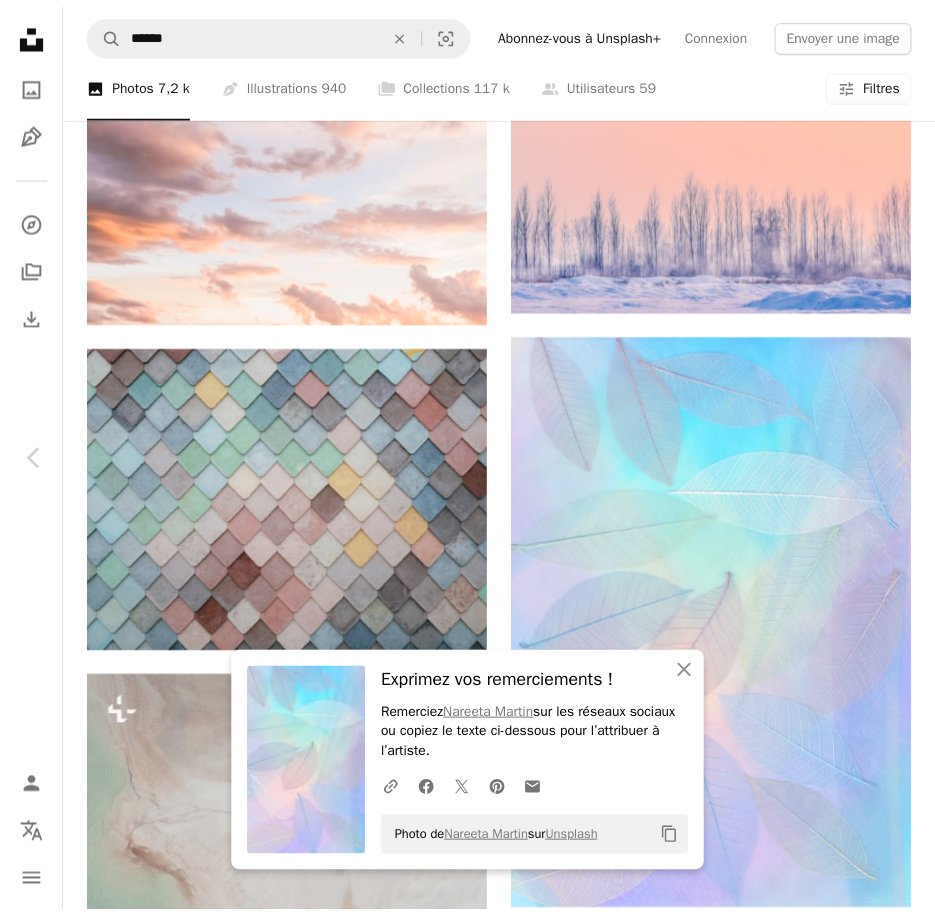 scroll, scrollTop: 400, scrollLeft: 0, axis: vertical 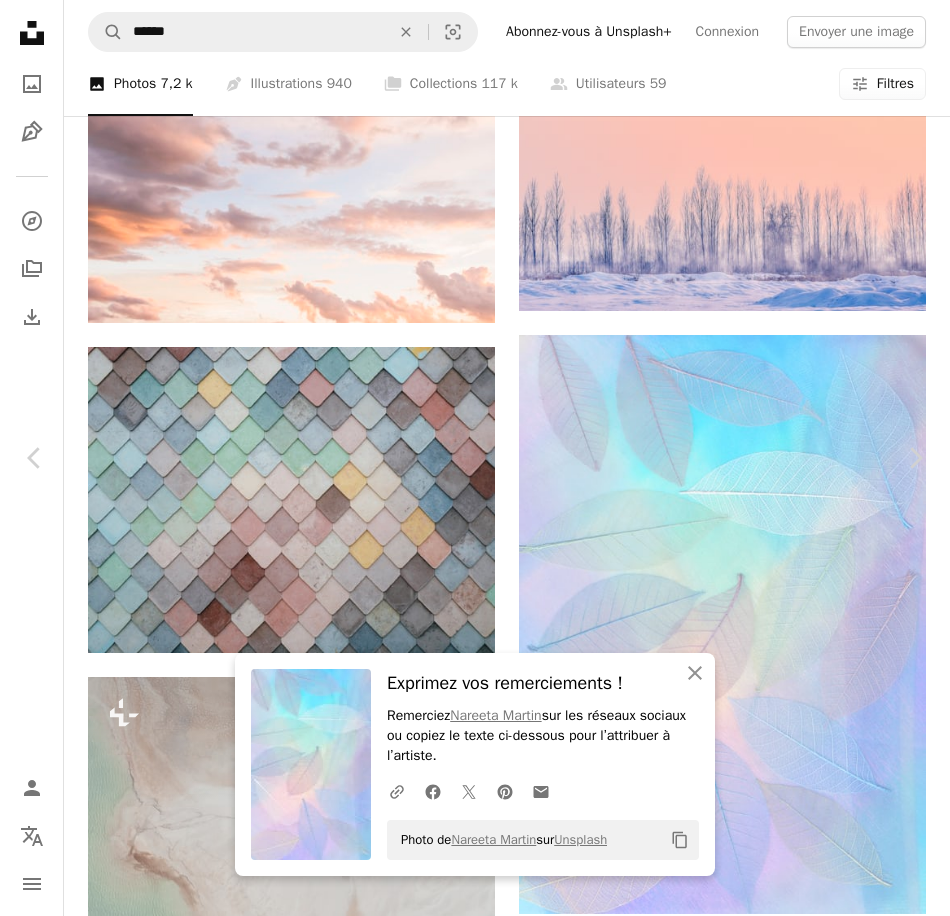 click on "An X shape" at bounding box center [20, 20] 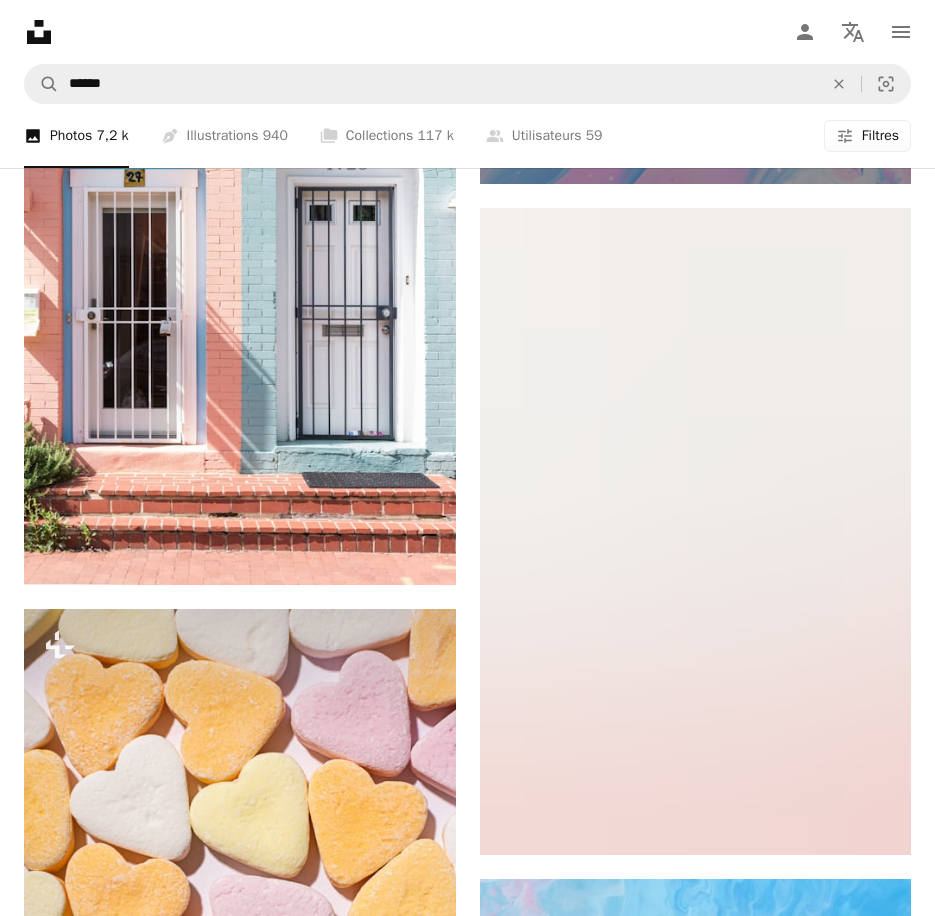 scroll, scrollTop: 3100, scrollLeft: 0, axis: vertical 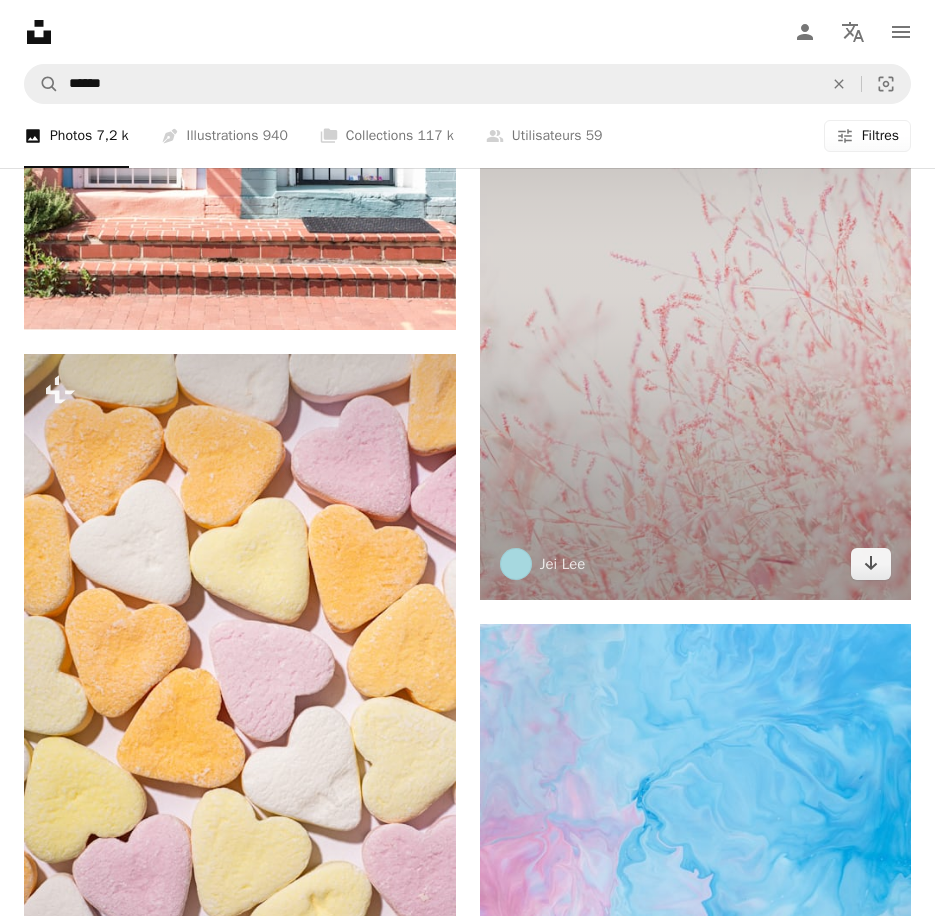 click at bounding box center [696, 276] 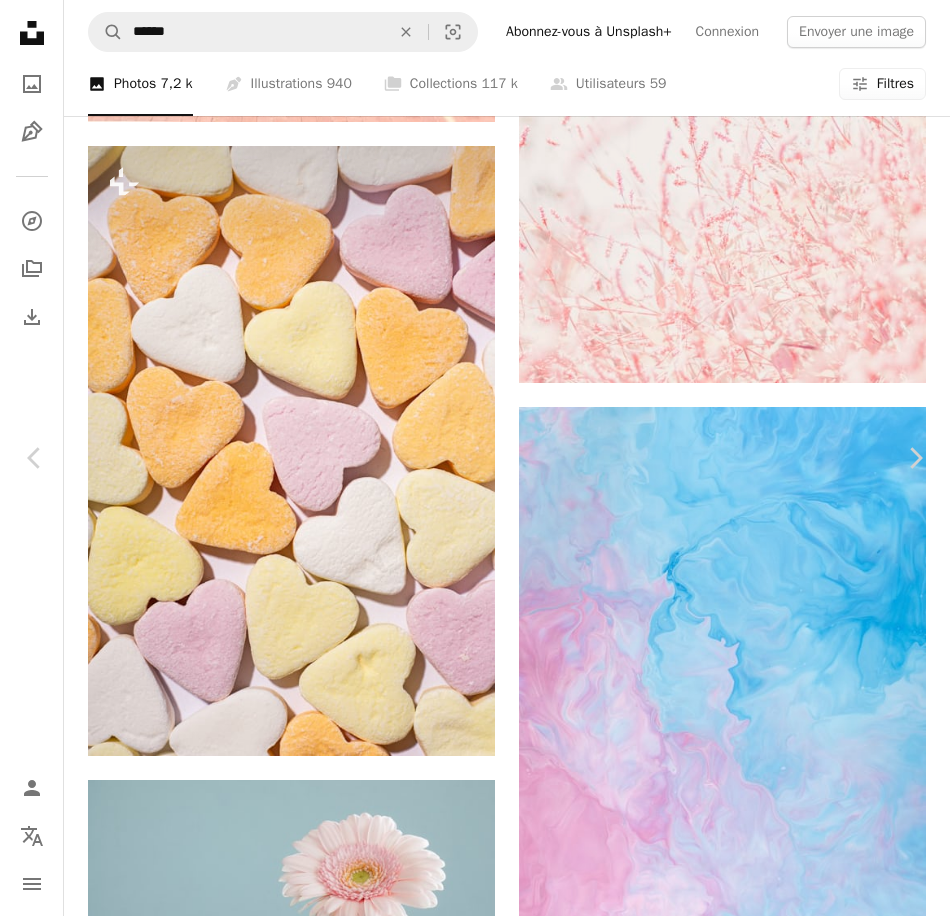 click on "Télécharger gratuitement" at bounding box center (718, 3668) 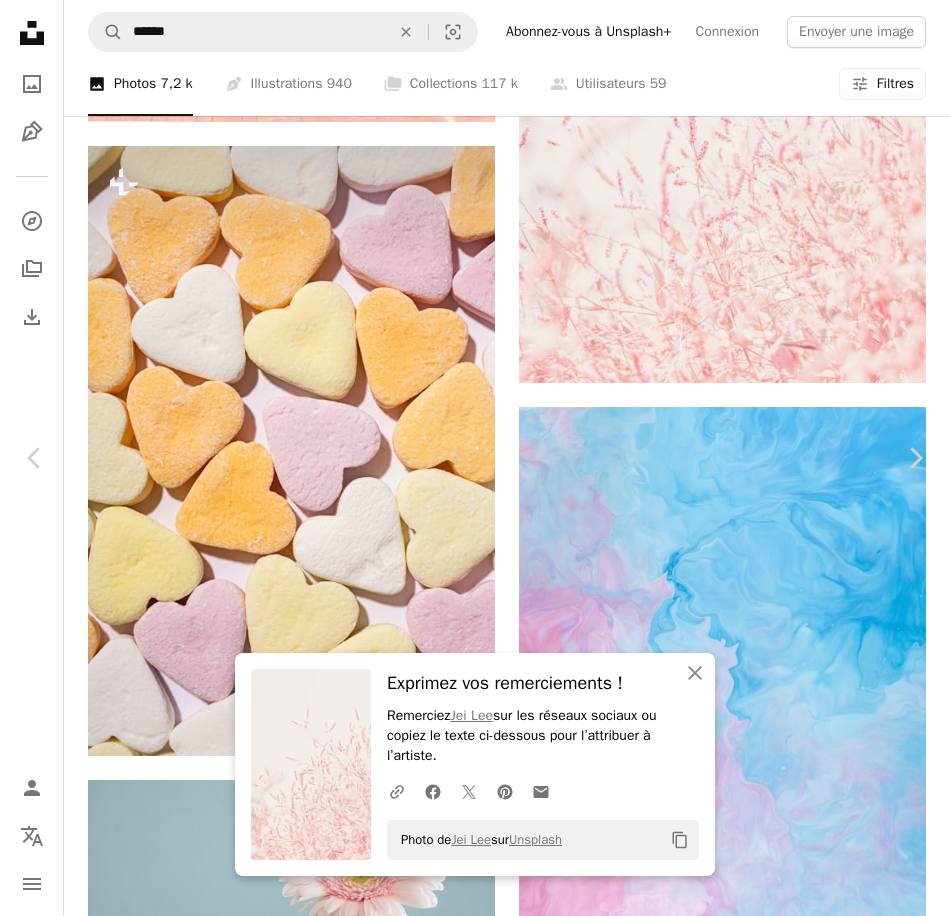 click on "An X shape" at bounding box center (20, 20) 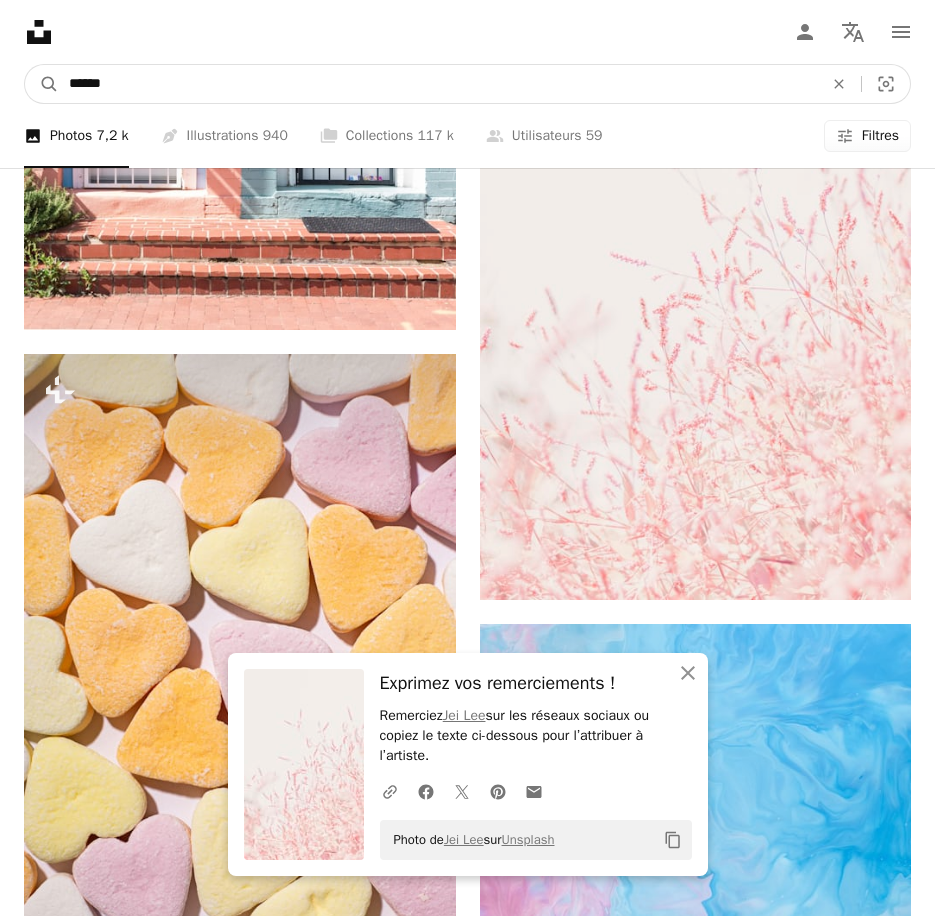 drag, startPoint x: 178, startPoint y: 34, endPoint x: 88, endPoint y: 47, distance: 90.934044 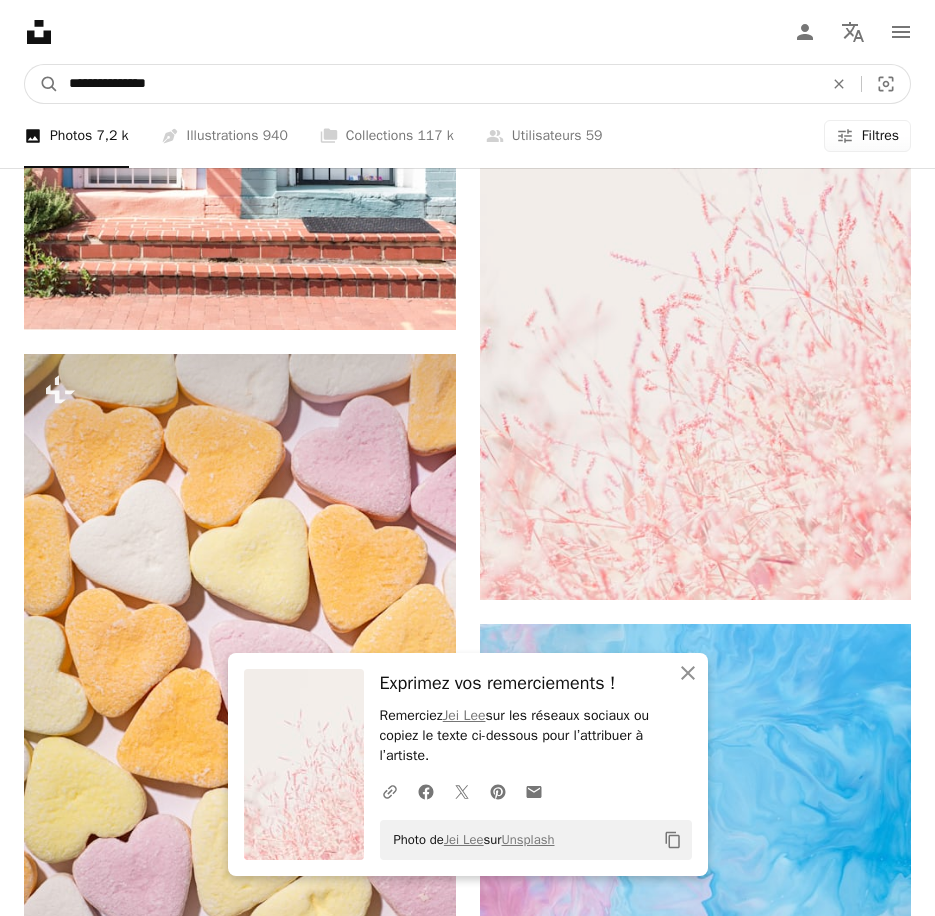 type on "**********" 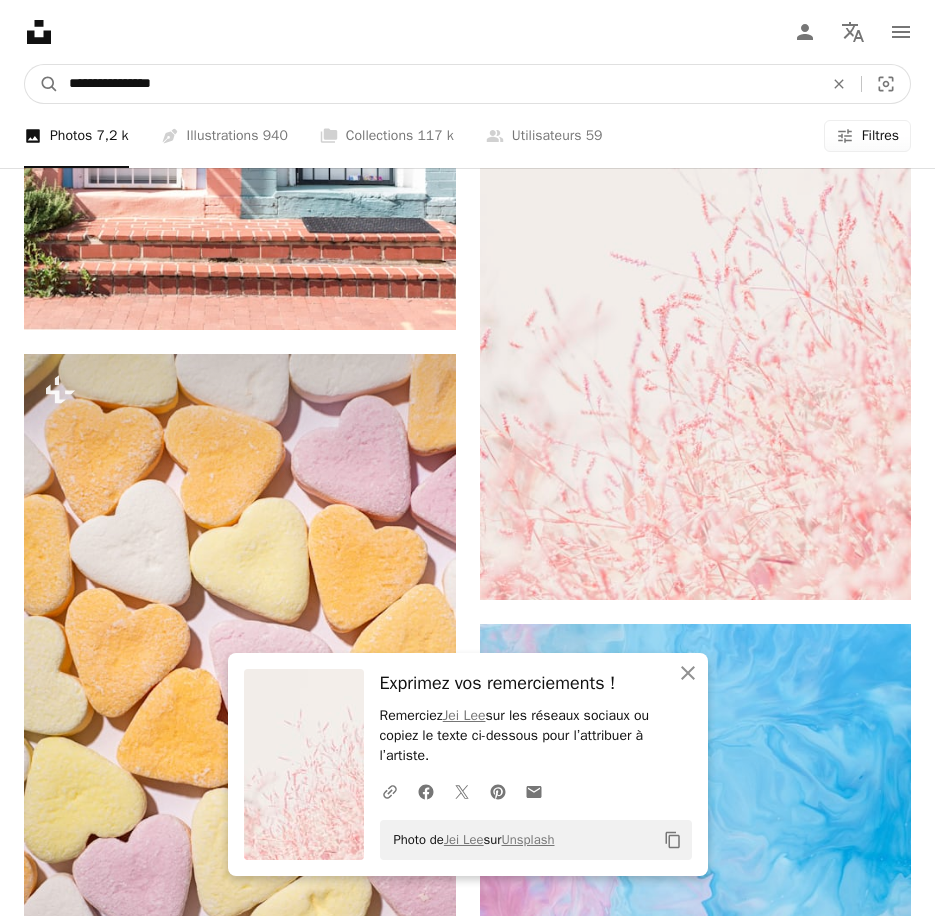 click on "A magnifying glass" at bounding box center (42, 84) 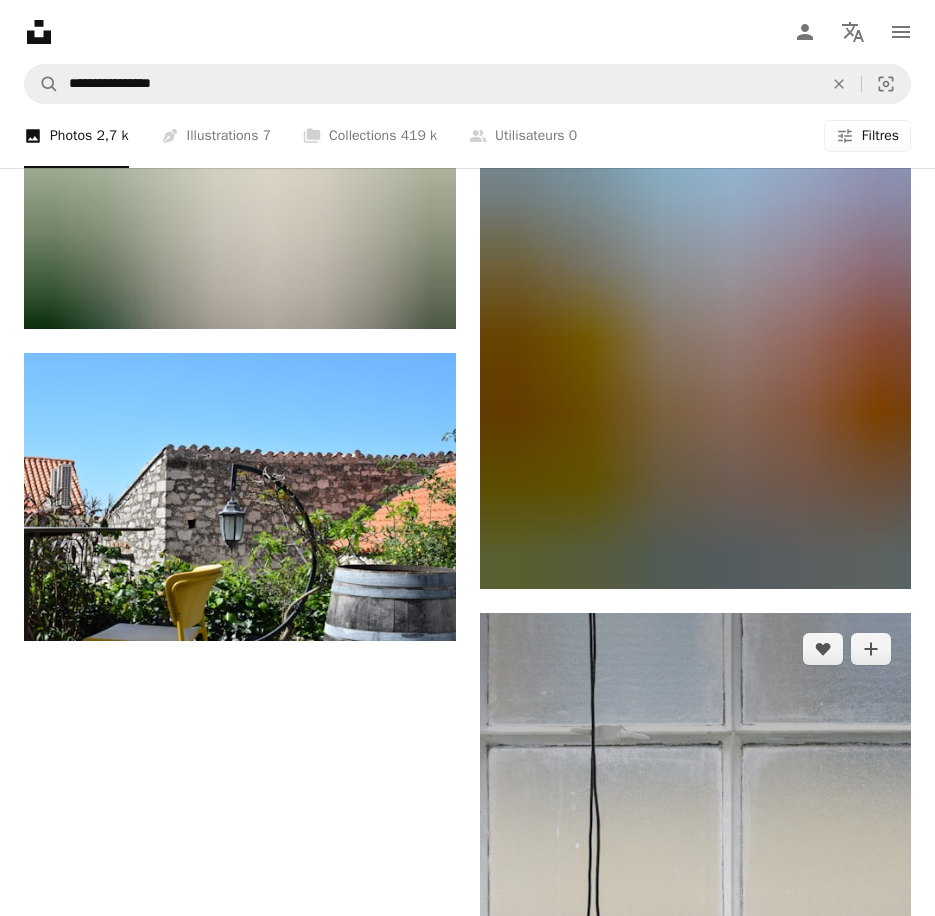 scroll, scrollTop: 5500, scrollLeft: 0, axis: vertical 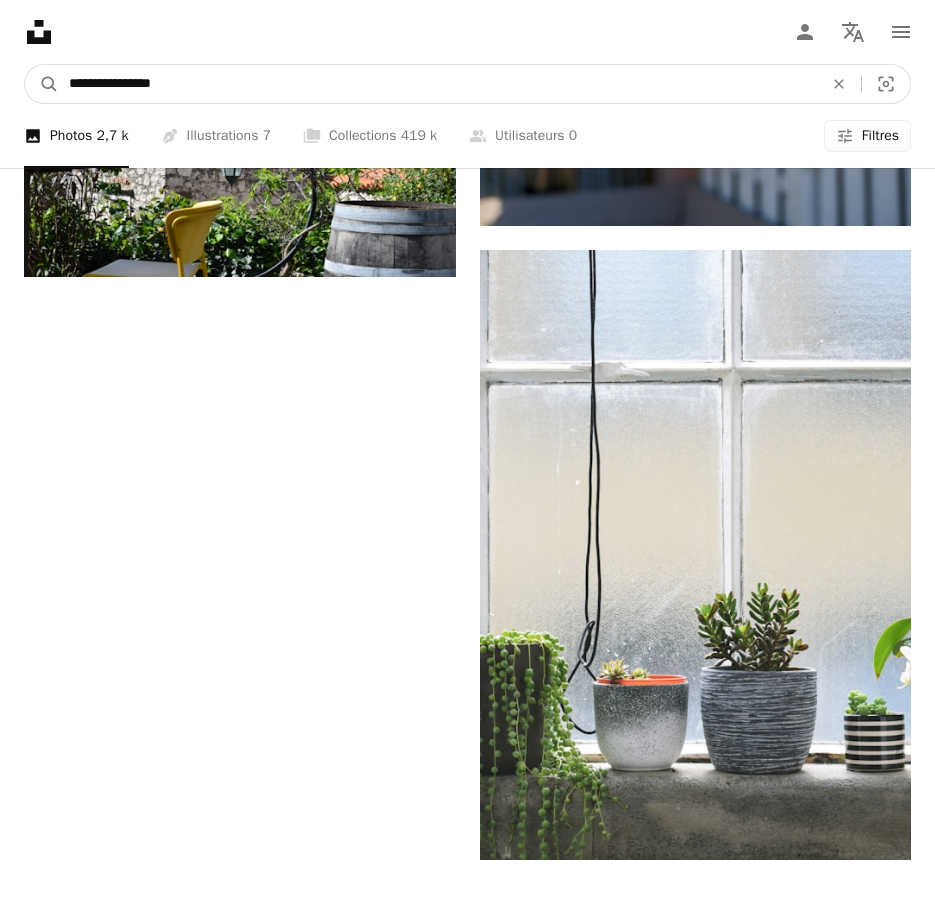 drag, startPoint x: 262, startPoint y: 42, endPoint x: 15, endPoint y: 37, distance: 247.0506 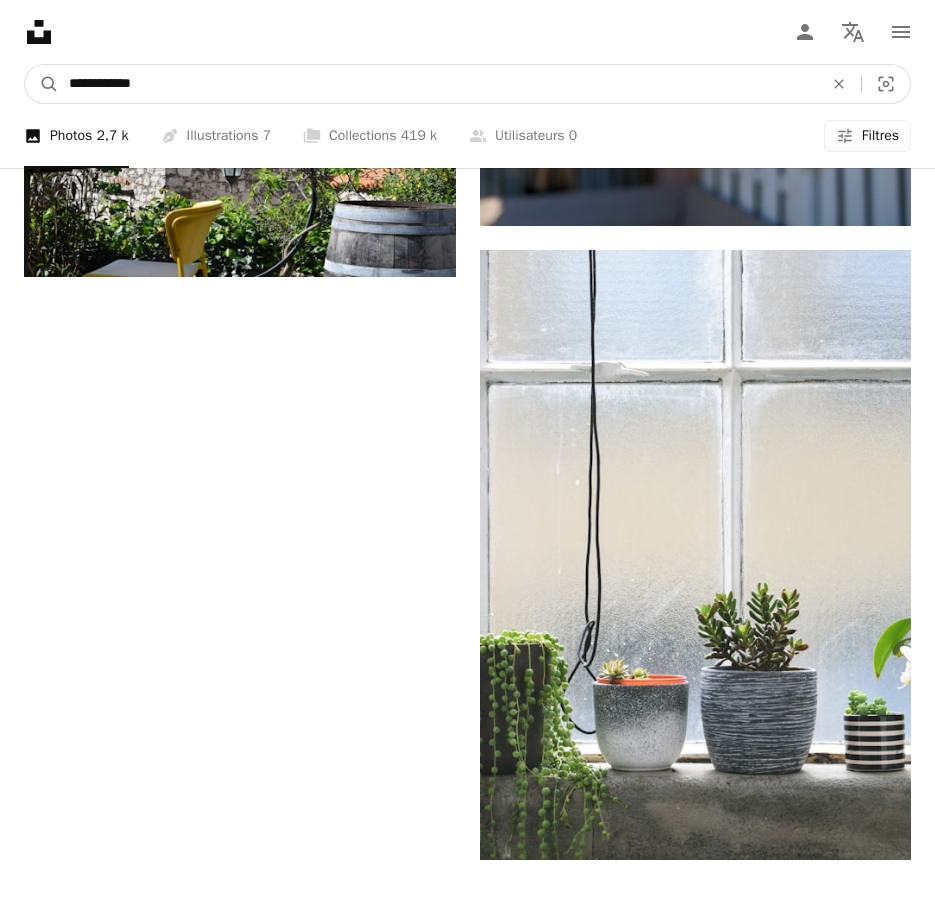 click on "A magnifying glass" at bounding box center (42, 84) 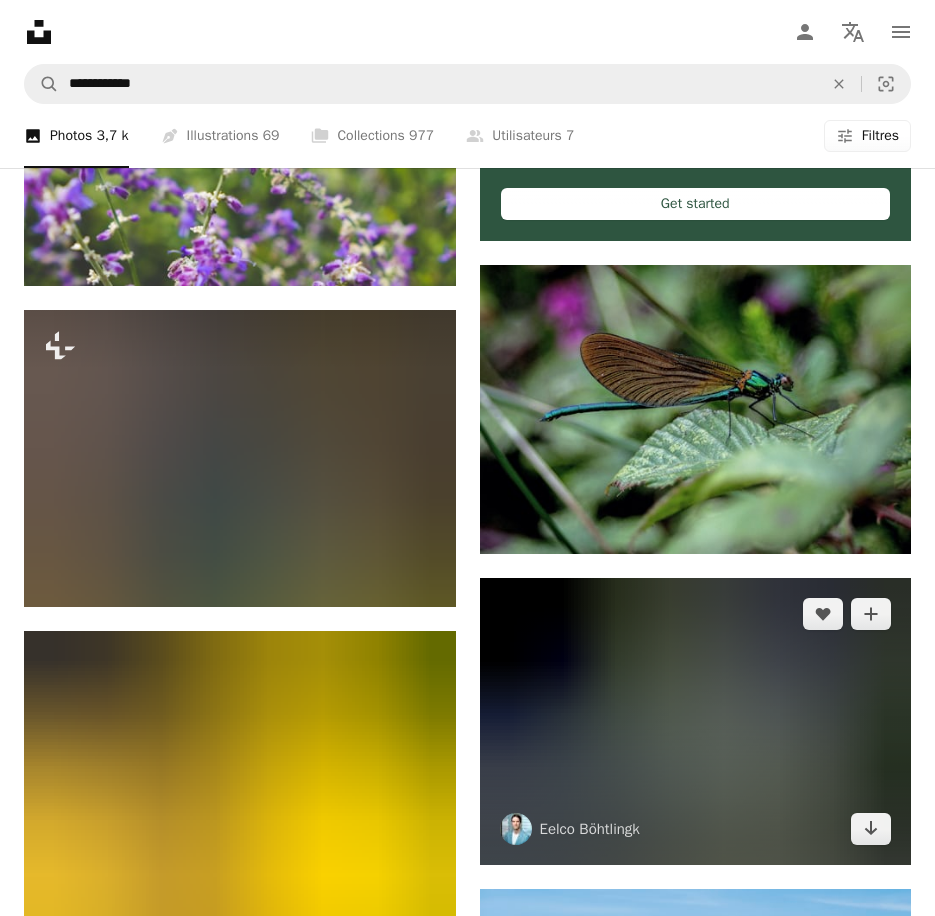 scroll, scrollTop: 900, scrollLeft: 0, axis: vertical 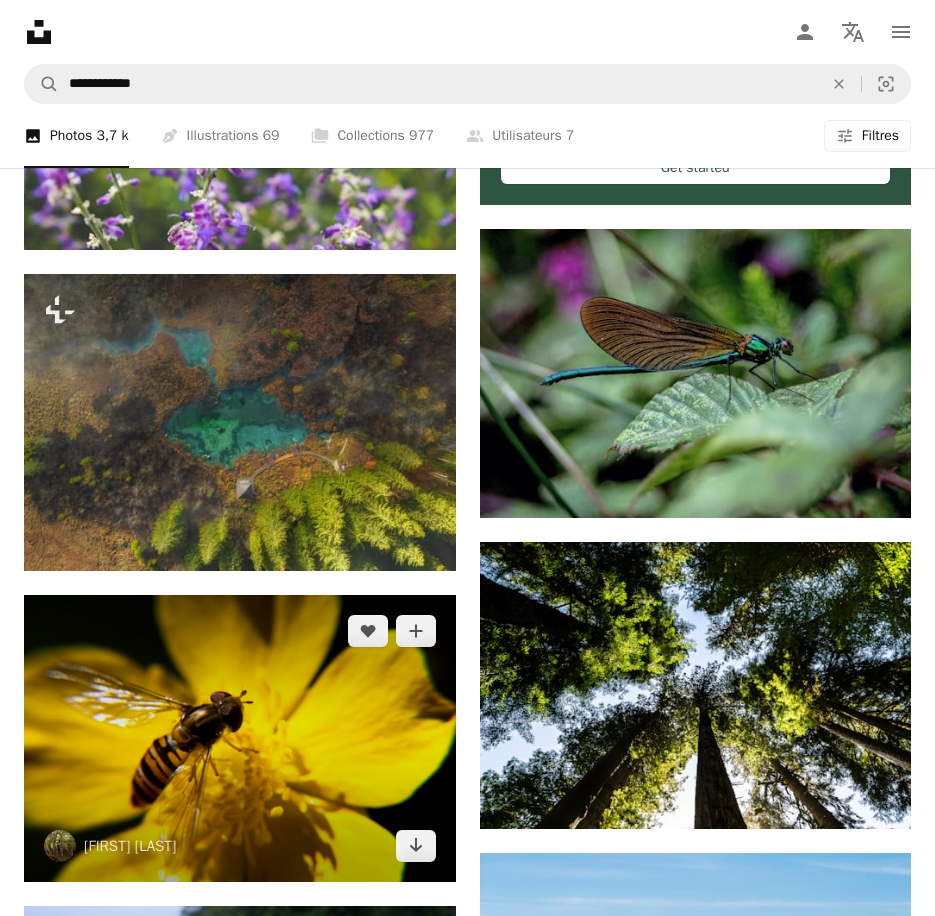 click at bounding box center (240, 738) 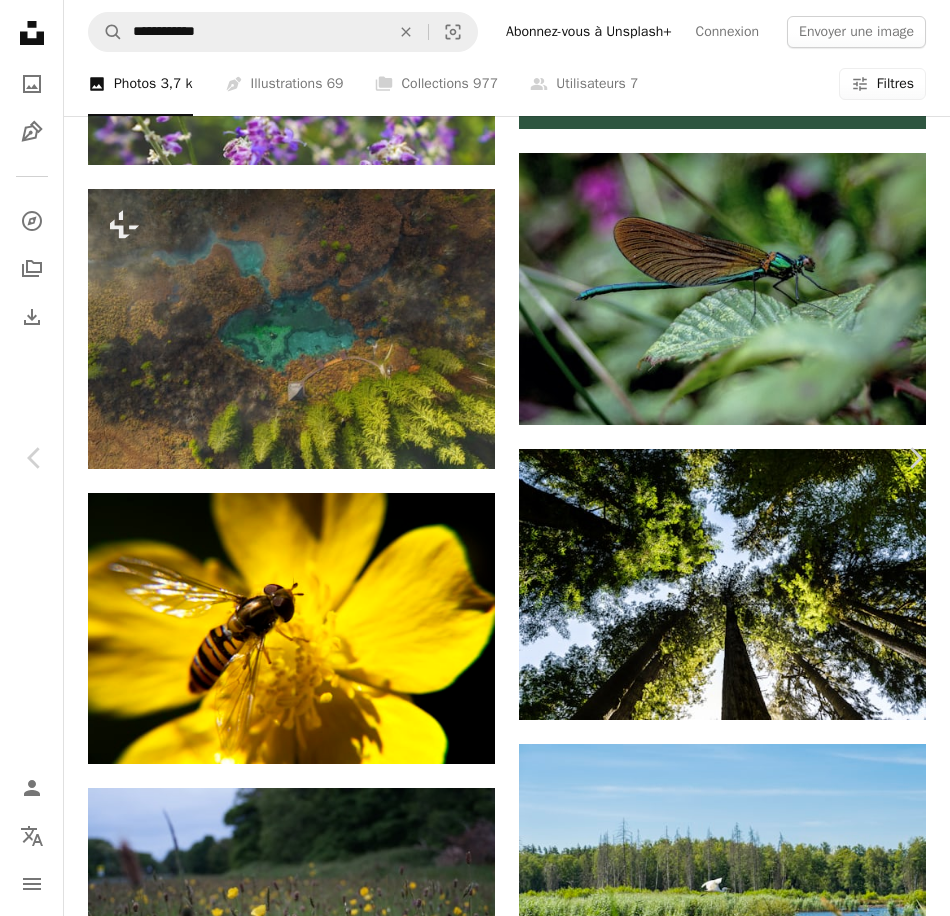 click on "Télécharger gratuitement" at bounding box center (718, 3892) 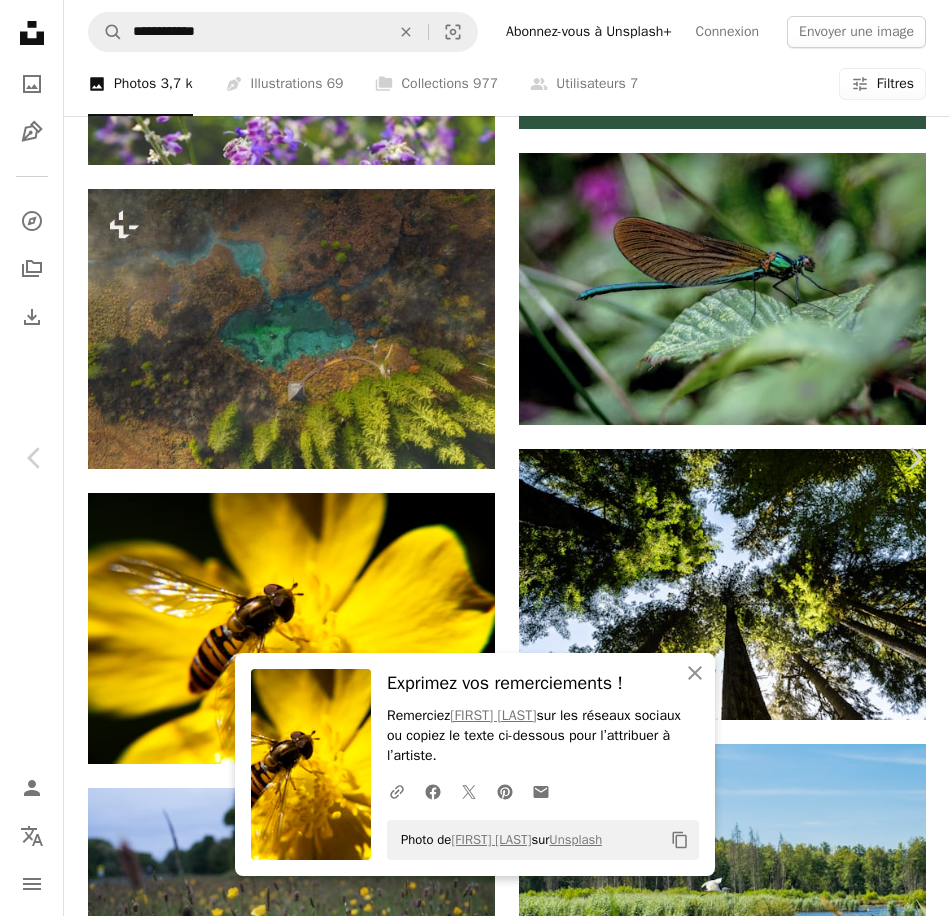 click on "An X shape" at bounding box center [20, 20] 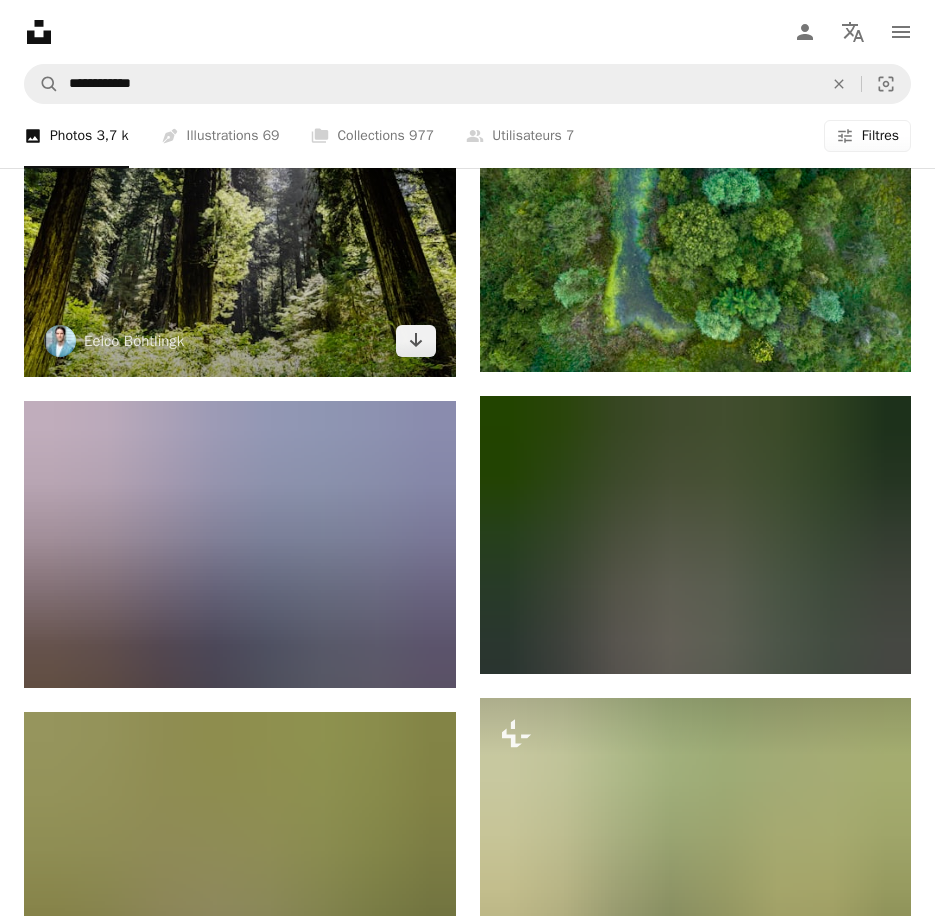 scroll, scrollTop: 2700, scrollLeft: 0, axis: vertical 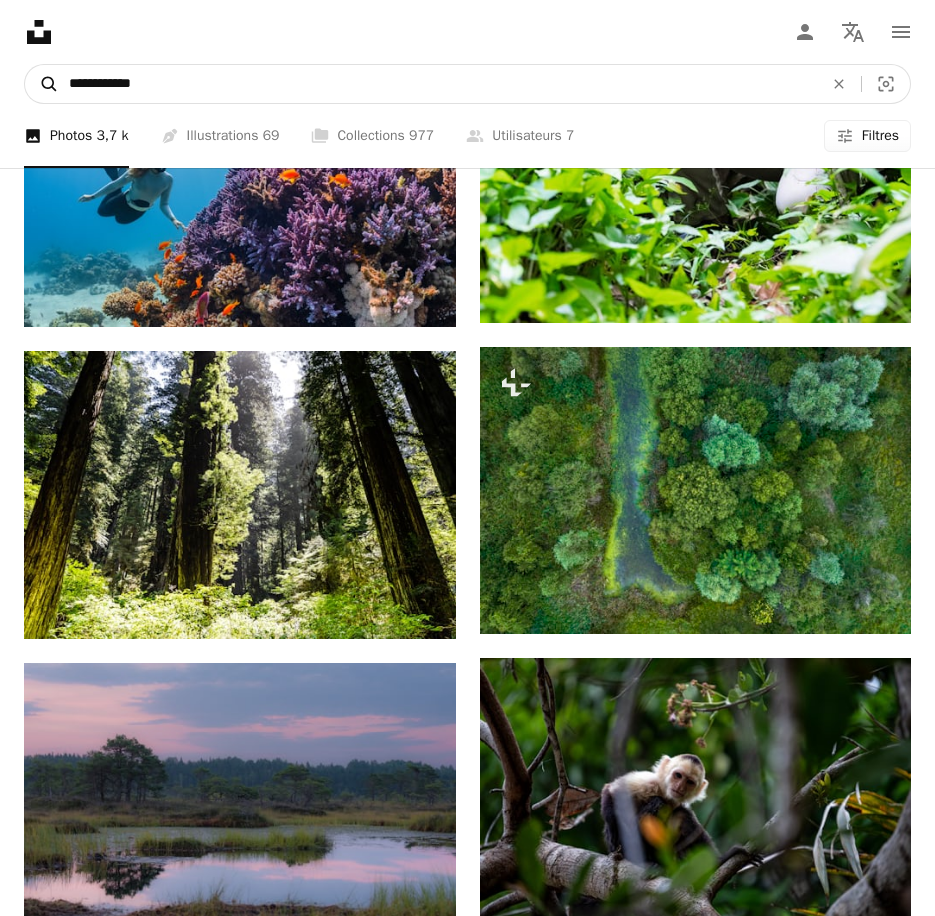drag, startPoint x: 230, startPoint y: 26, endPoint x: 113, endPoint y: 44, distance: 118.37652 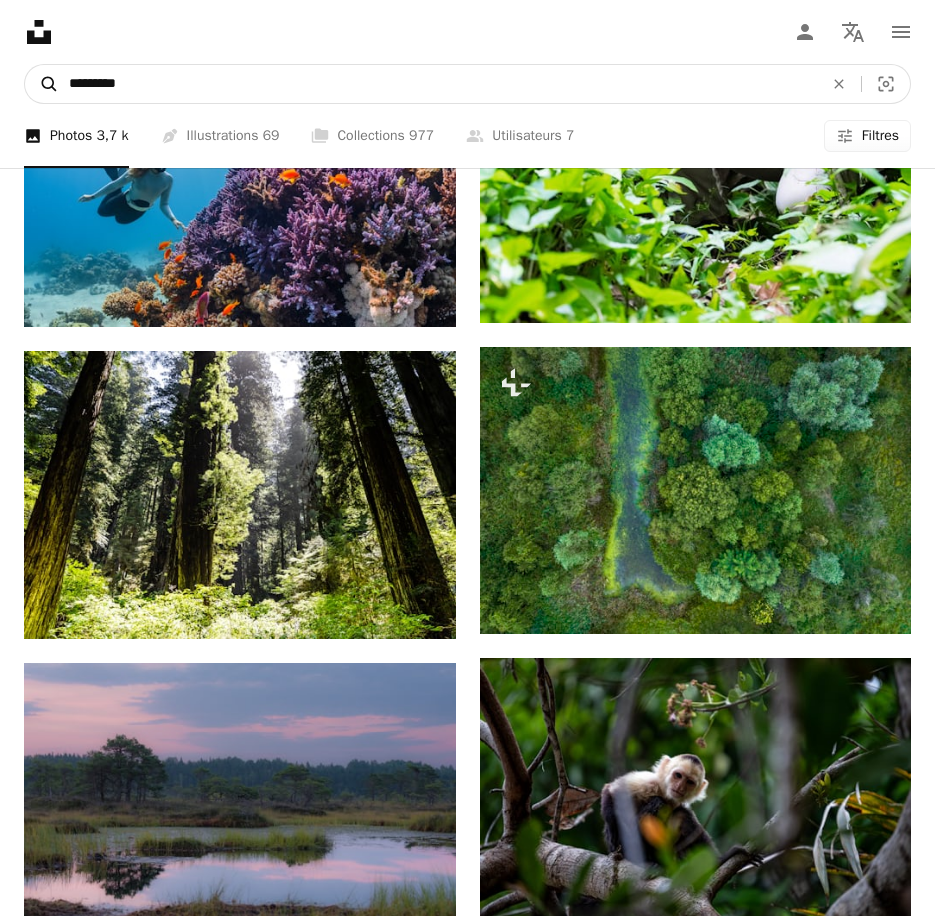 type on "**********" 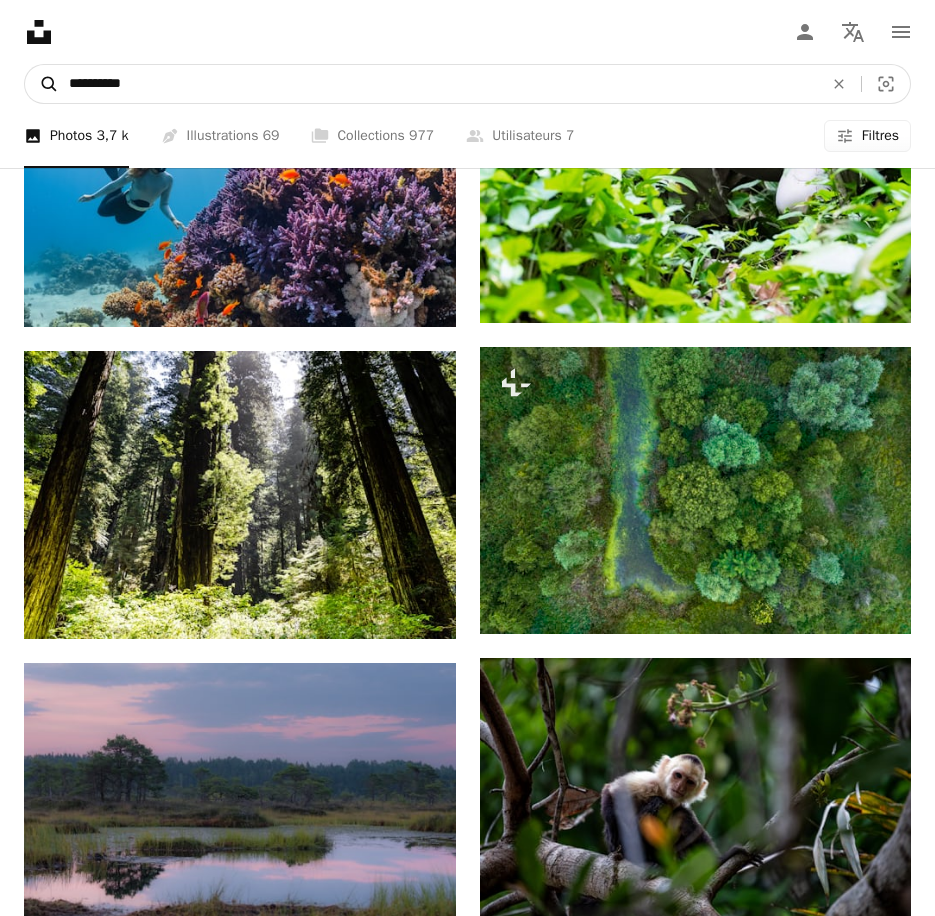 click on "A magnifying glass" at bounding box center [42, 84] 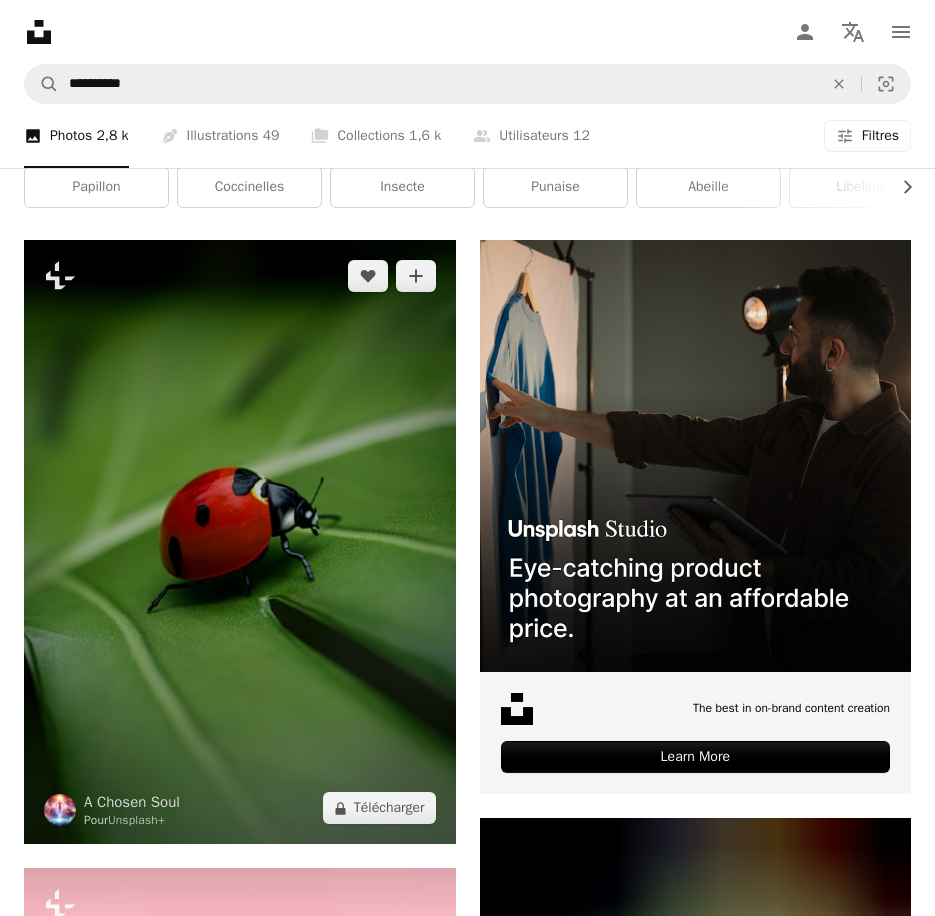 scroll, scrollTop: 500, scrollLeft: 0, axis: vertical 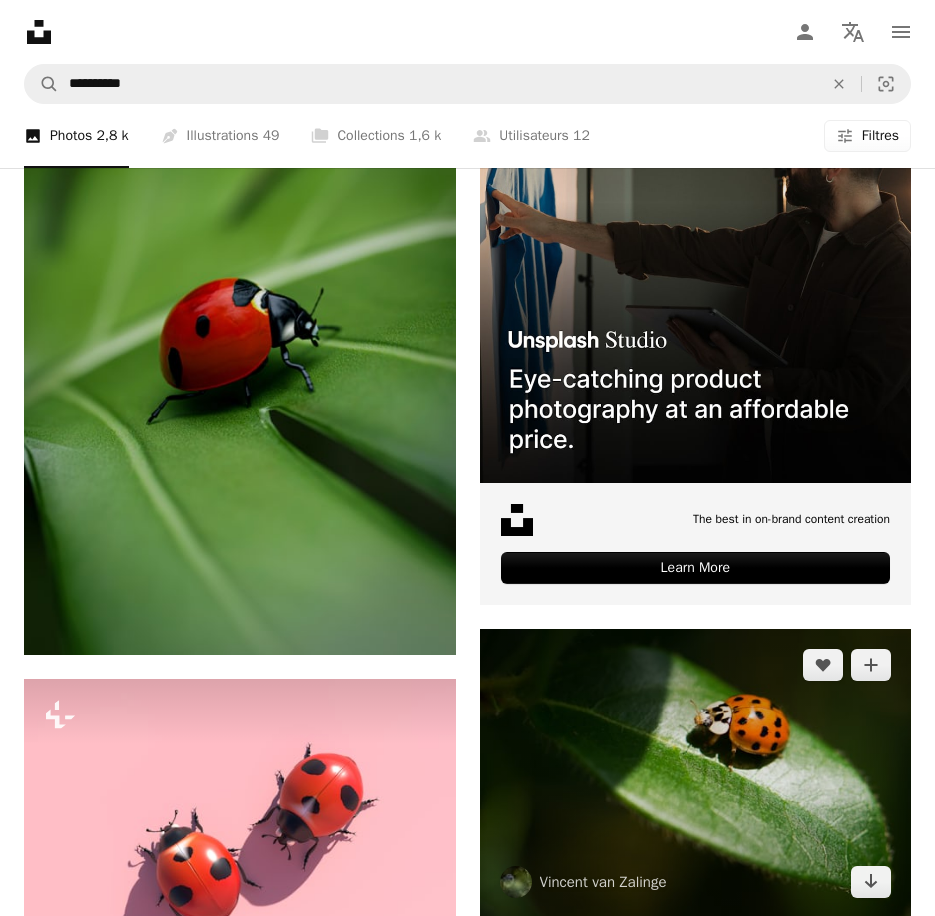 click at bounding box center [696, 773] 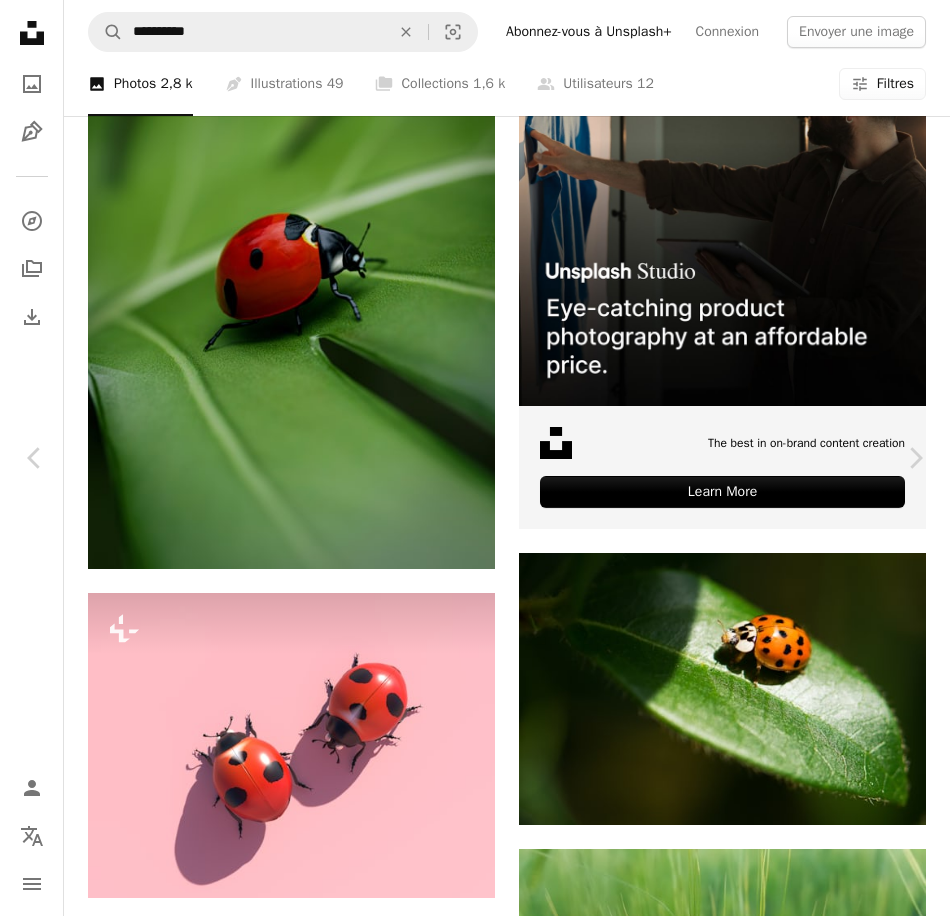 click on "Télécharger gratuitement" at bounding box center (718, 5622) 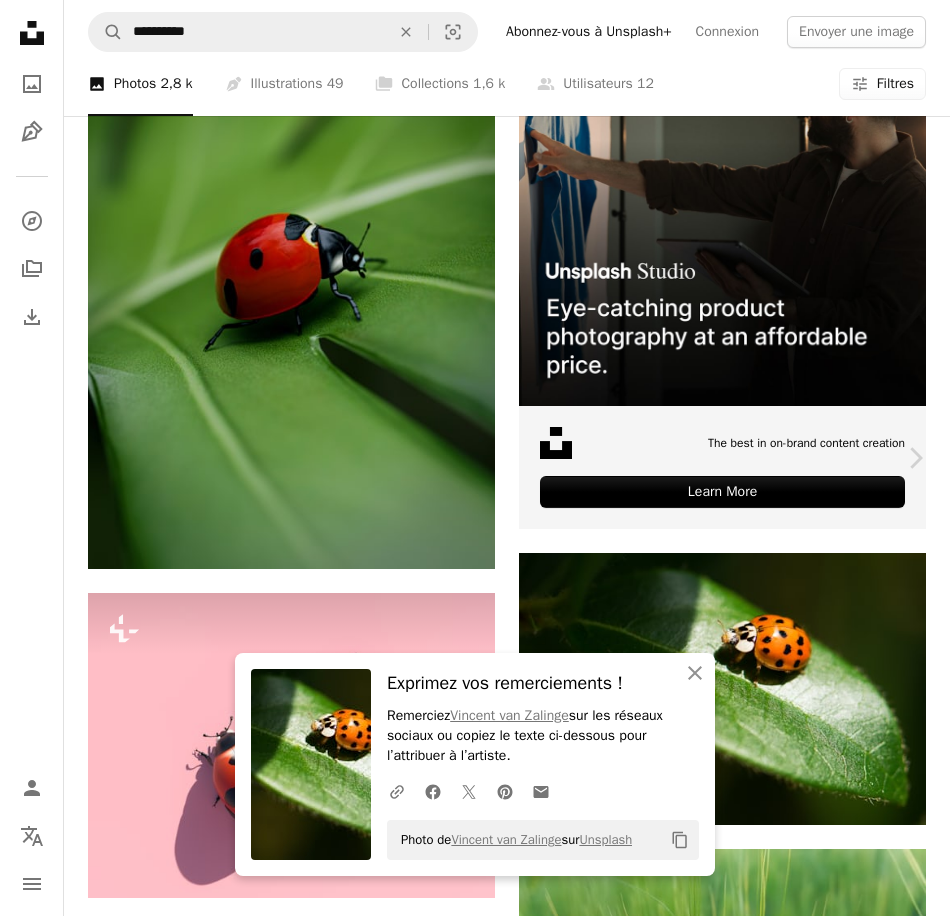 click on "Chevron left" at bounding box center [35, 458] 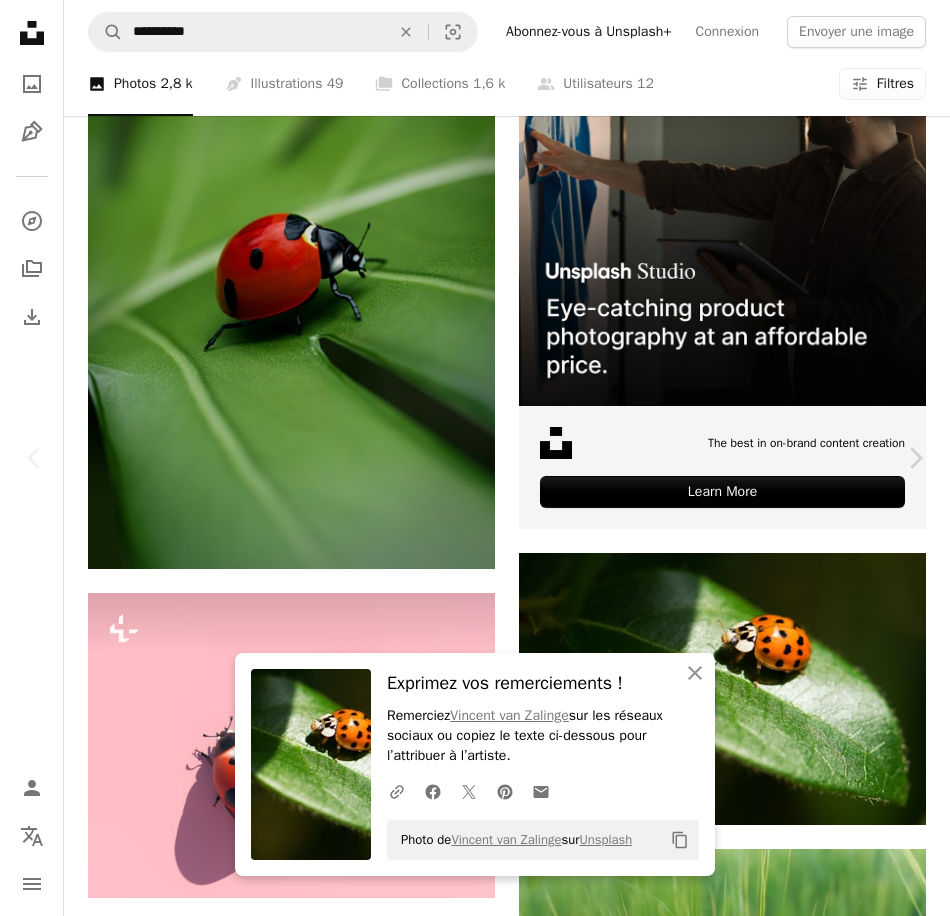 click on "An X shape" at bounding box center (20, 20) 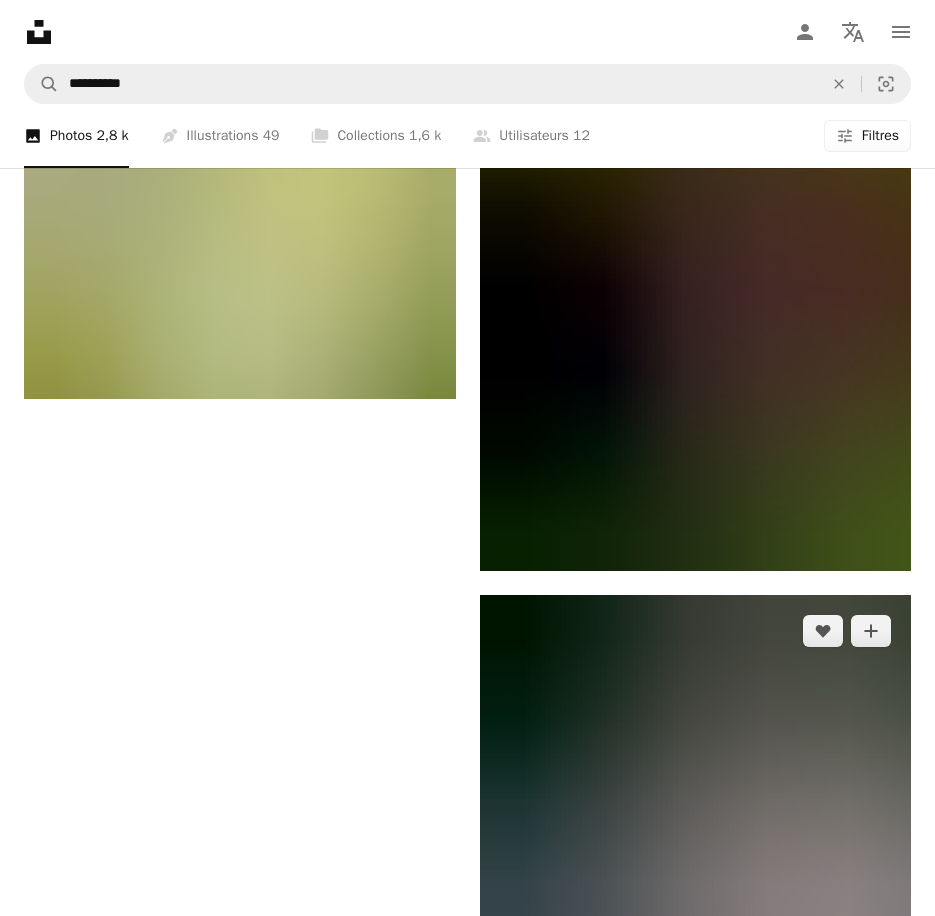 scroll, scrollTop: 4600, scrollLeft: 0, axis: vertical 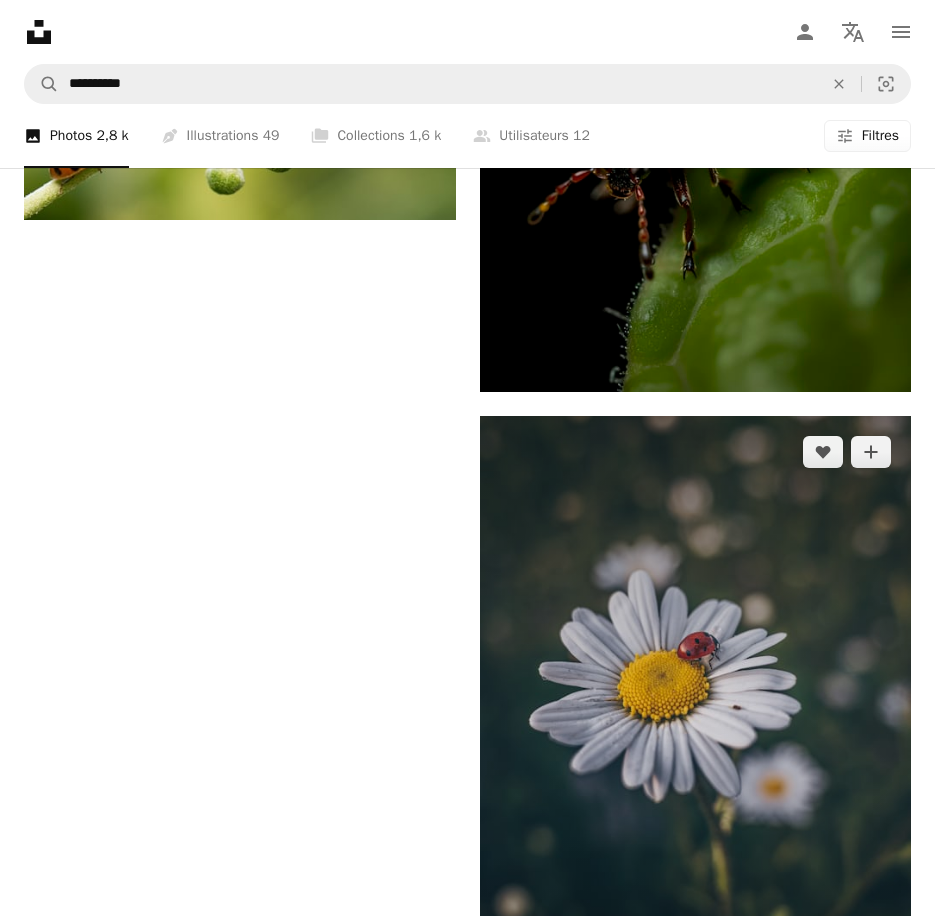 click at bounding box center [696, 742] 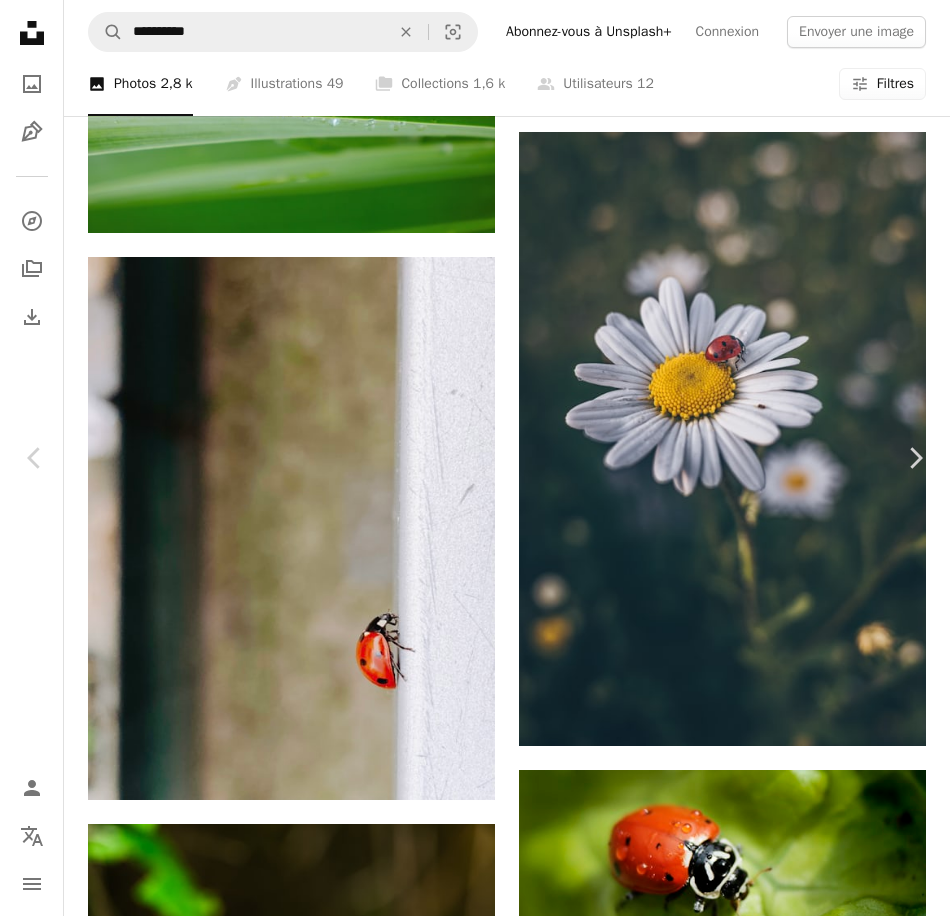 click on "Télécharger gratuitement" at bounding box center [718, 5539] 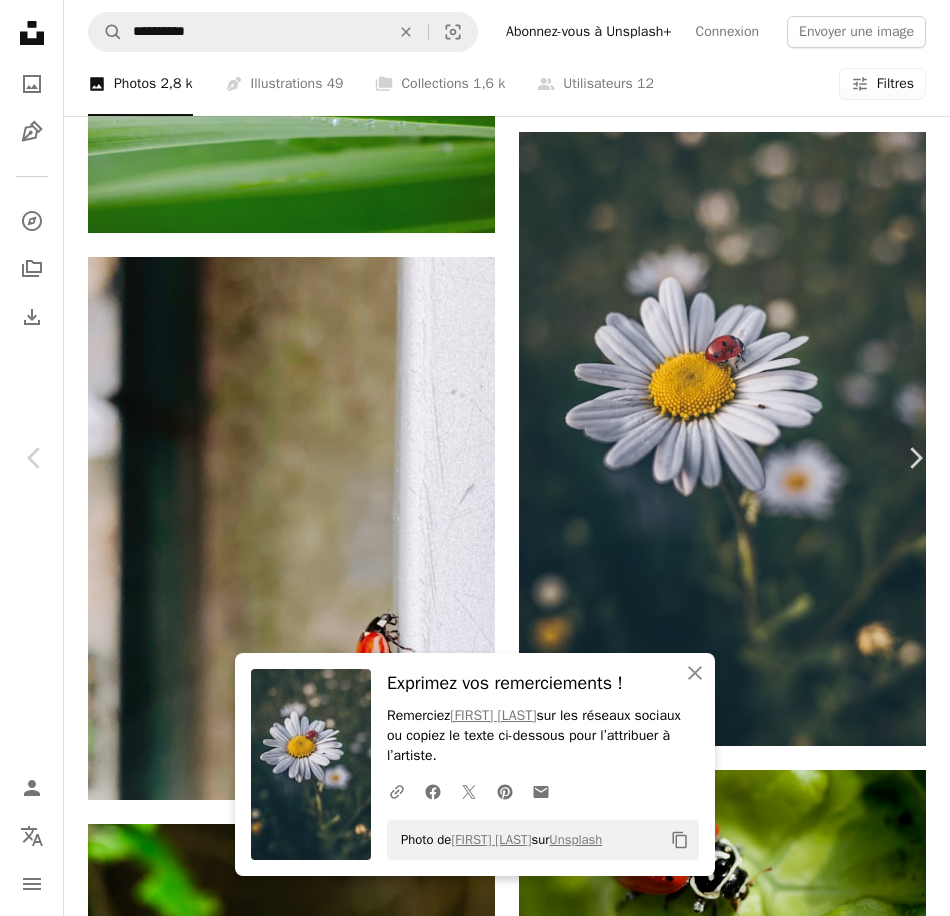 drag, startPoint x: 21, startPoint y: 22, endPoint x: 84, endPoint y: 47, distance: 67.77905 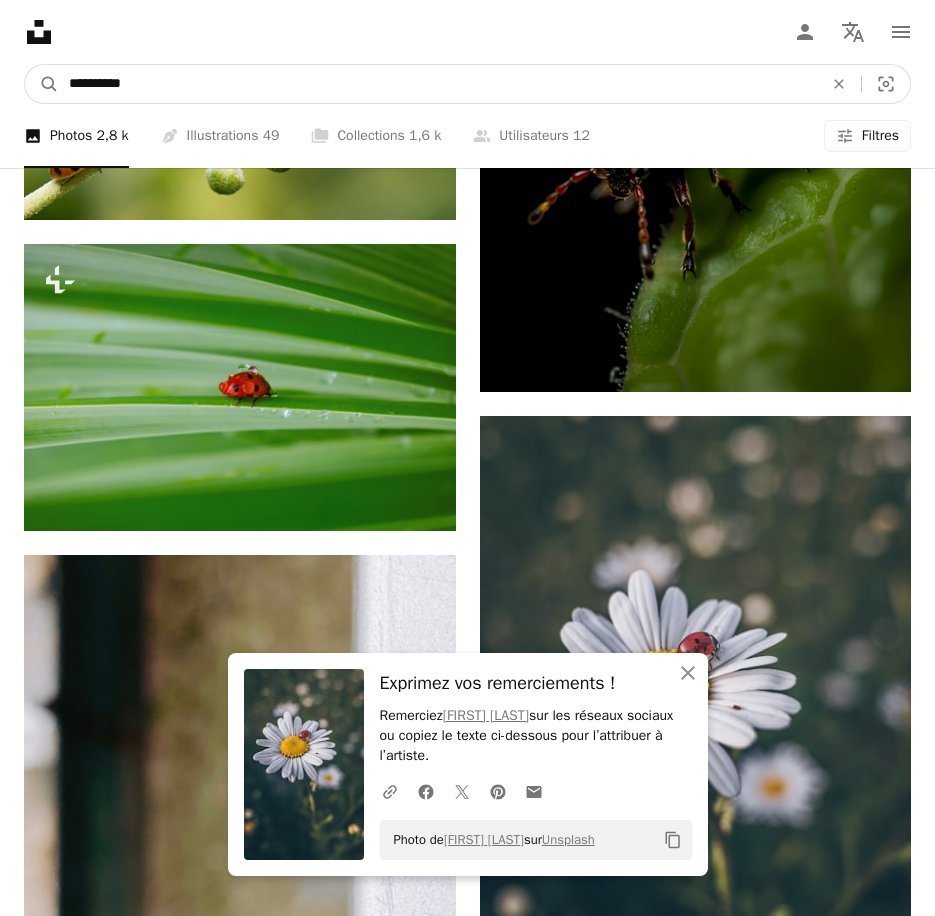 drag, startPoint x: 218, startPoint y: 32, endPoint x: -5, endPoint y: 32, distance: 223 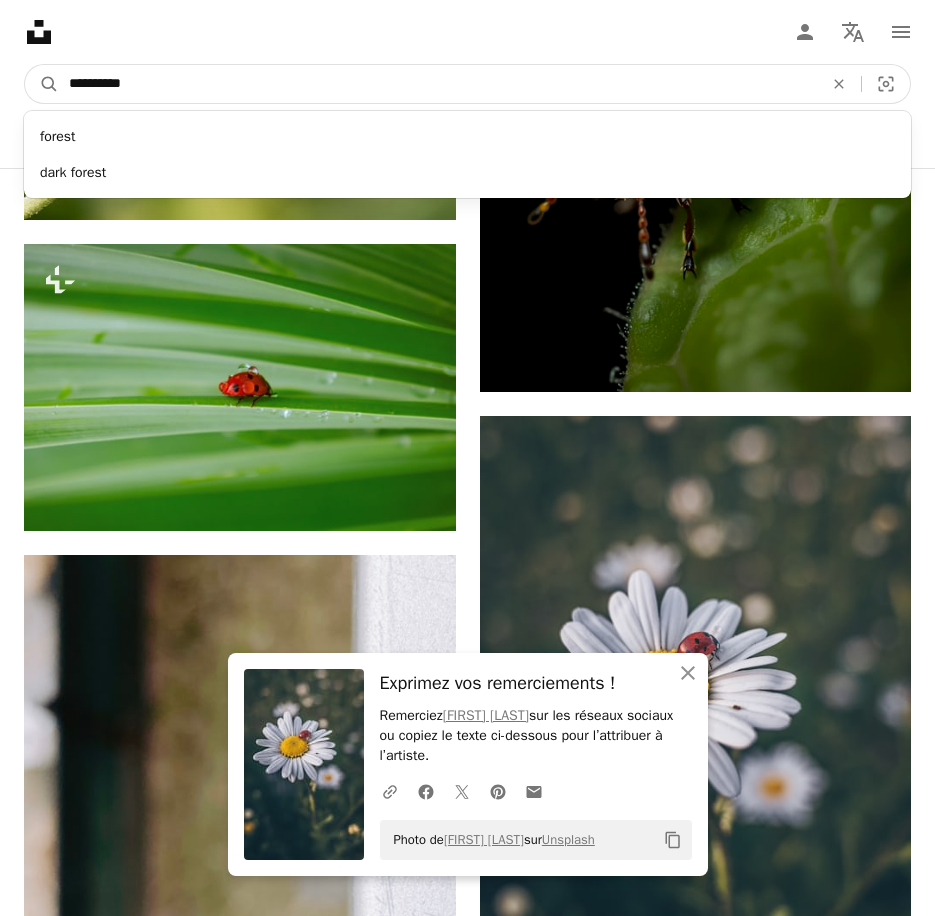 type on "**********" 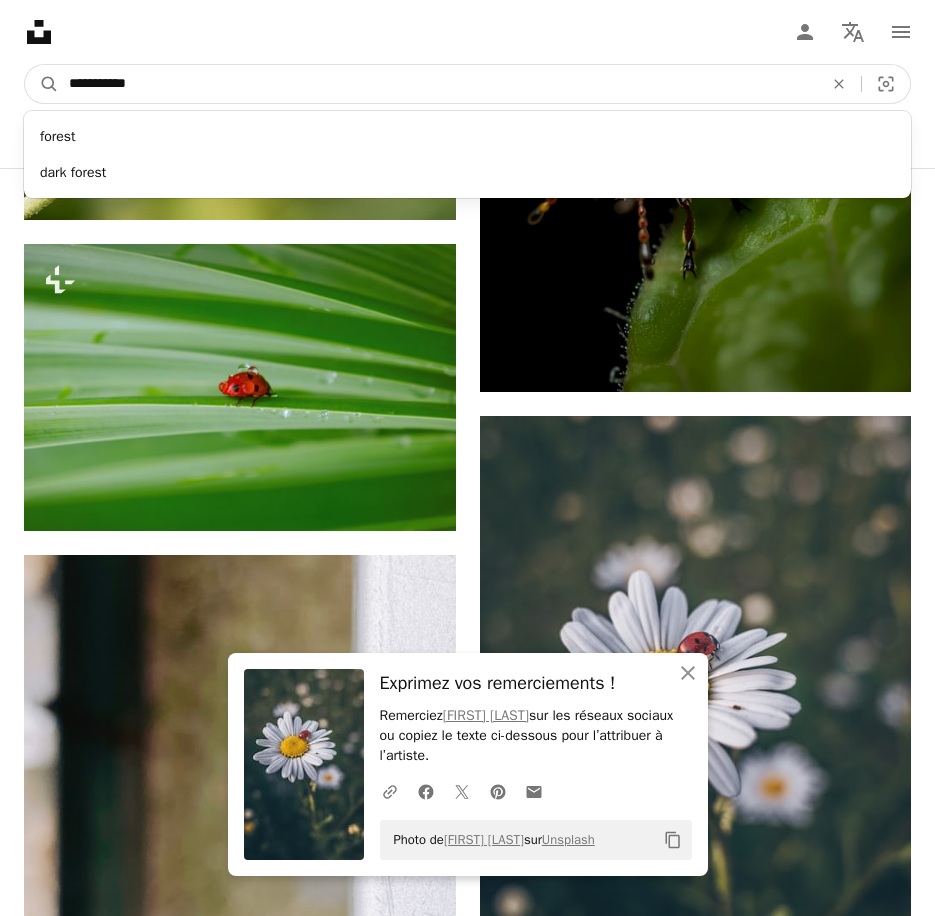 click on "A magnifying glass" at bounding box center [42, 84] 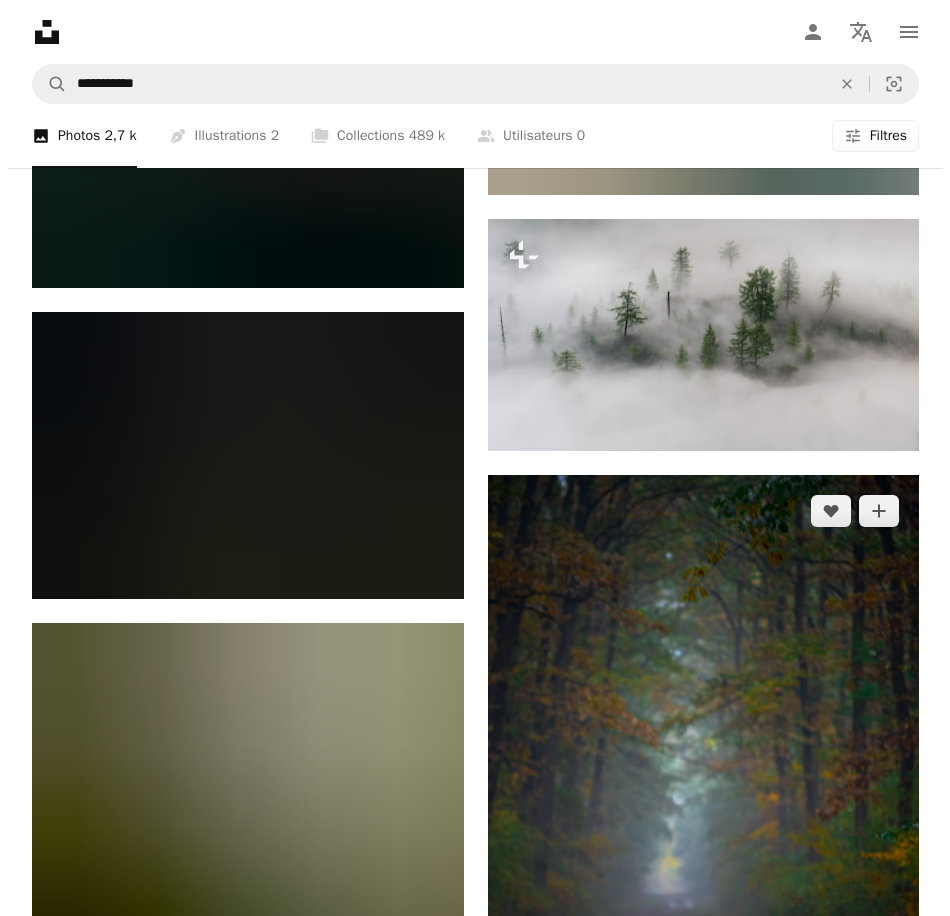 scroll, scrollTop: 1900, scrollLeft: 0, axis: vertical 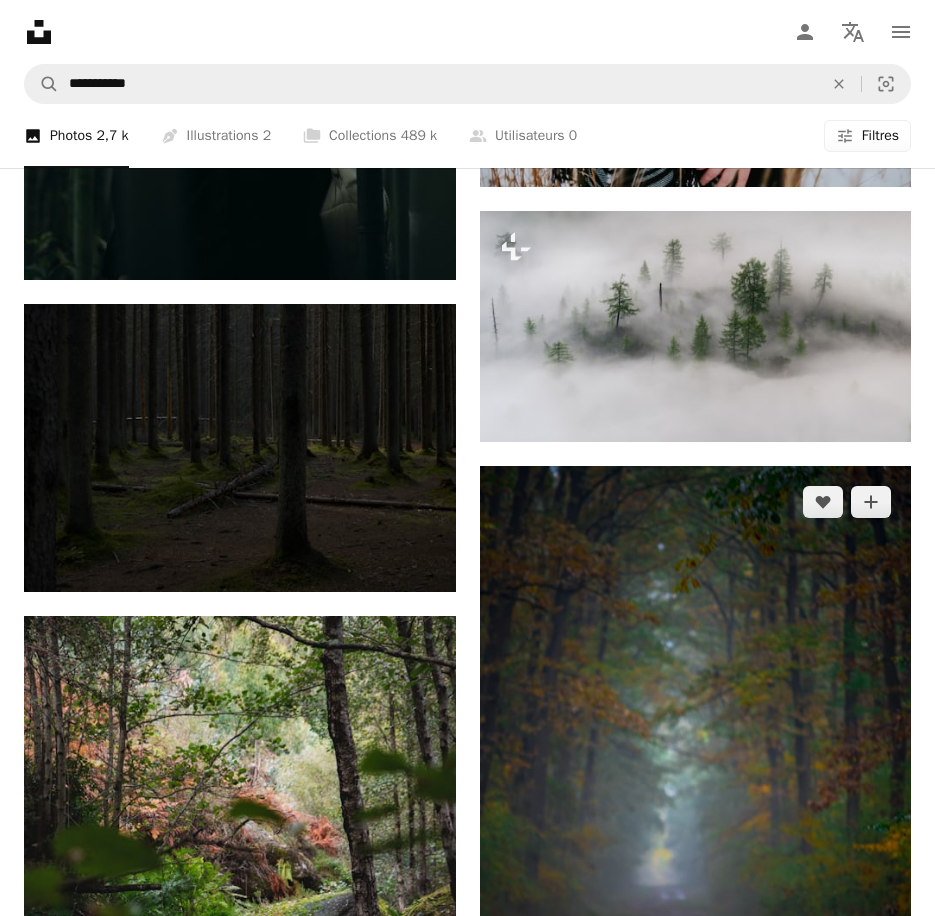 click at bounding box center (696, 789) 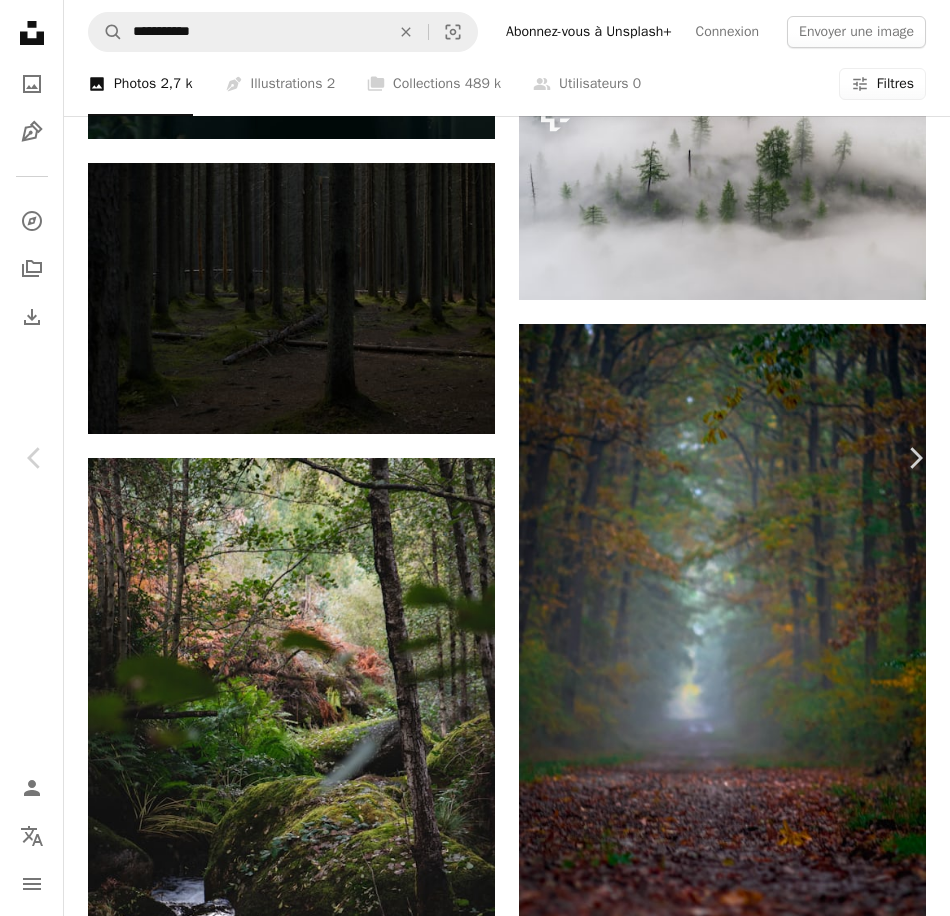 click on "Télécharger gratuitement" at bounding box center (718, 4456) 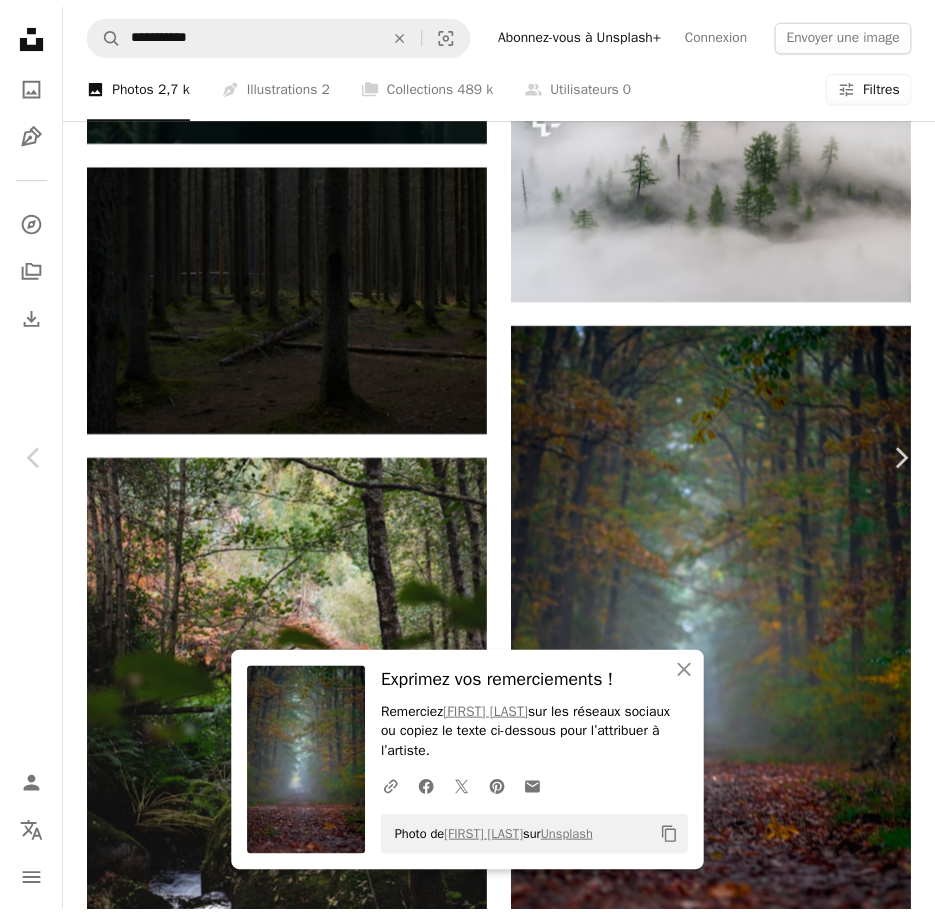 scroll, scrollTop: 400, scrollLeft: 0, axis: vertical 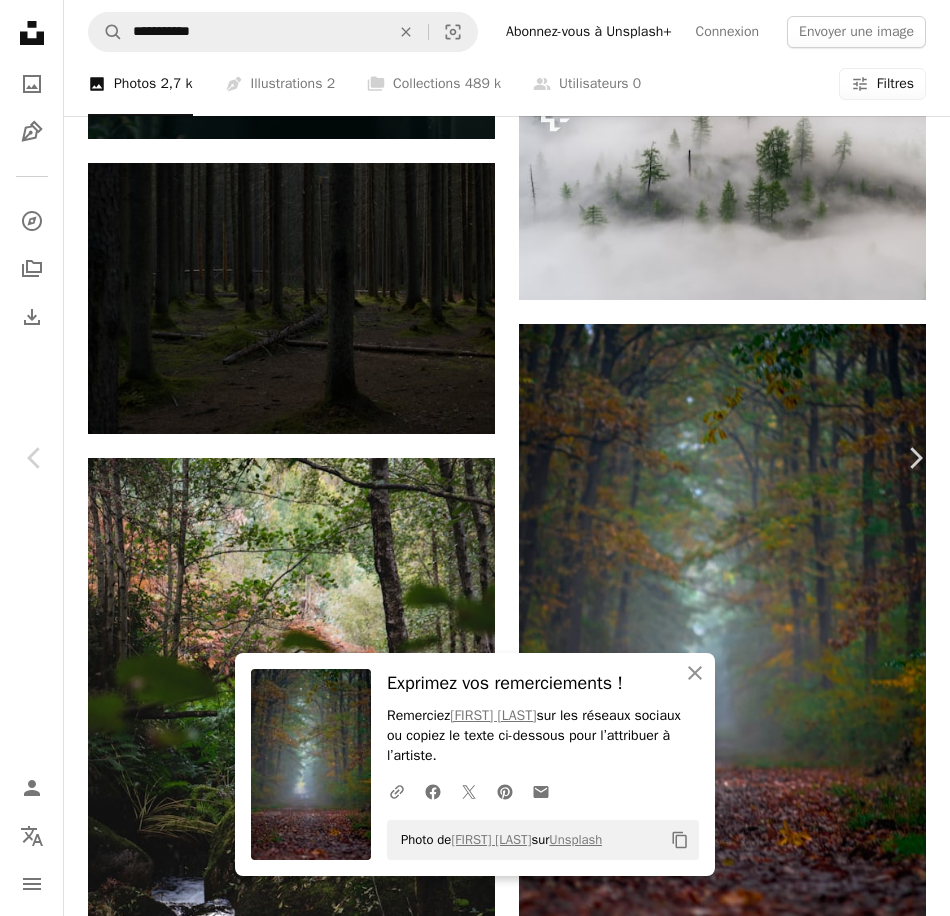 click on "An X shape" at bounding box center [20, 20] 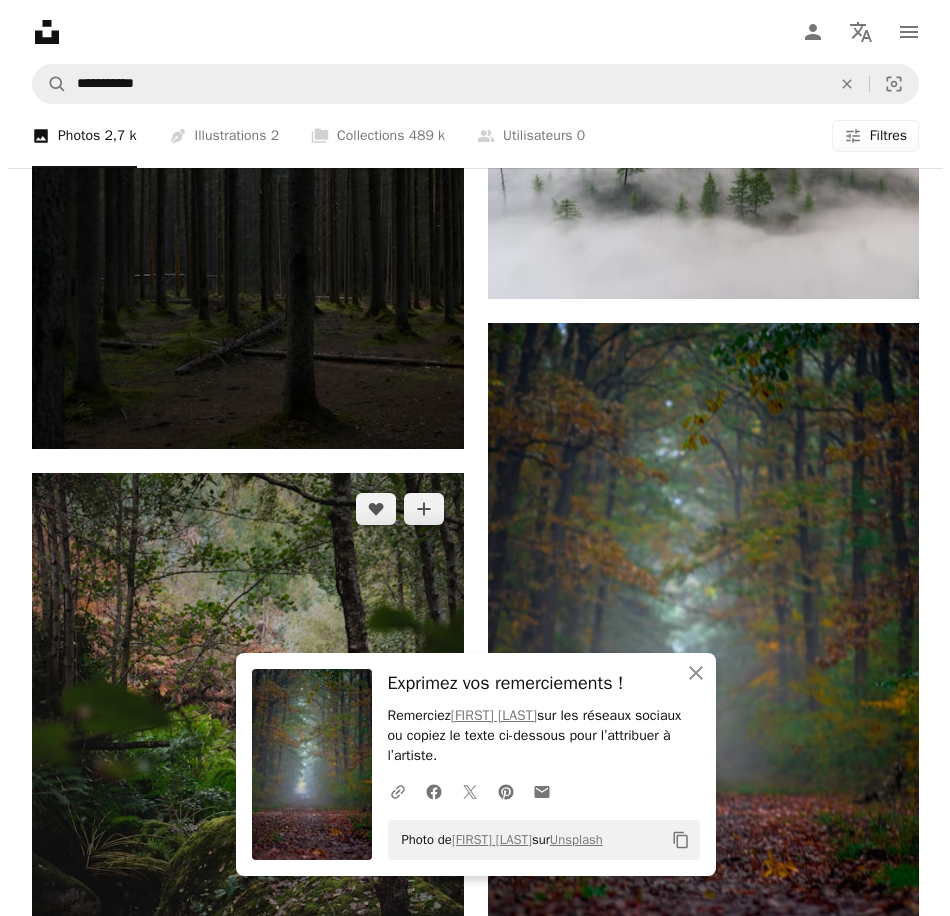 scroll, scrollTop: 2300, scrollLeft: 0, axis: vertical 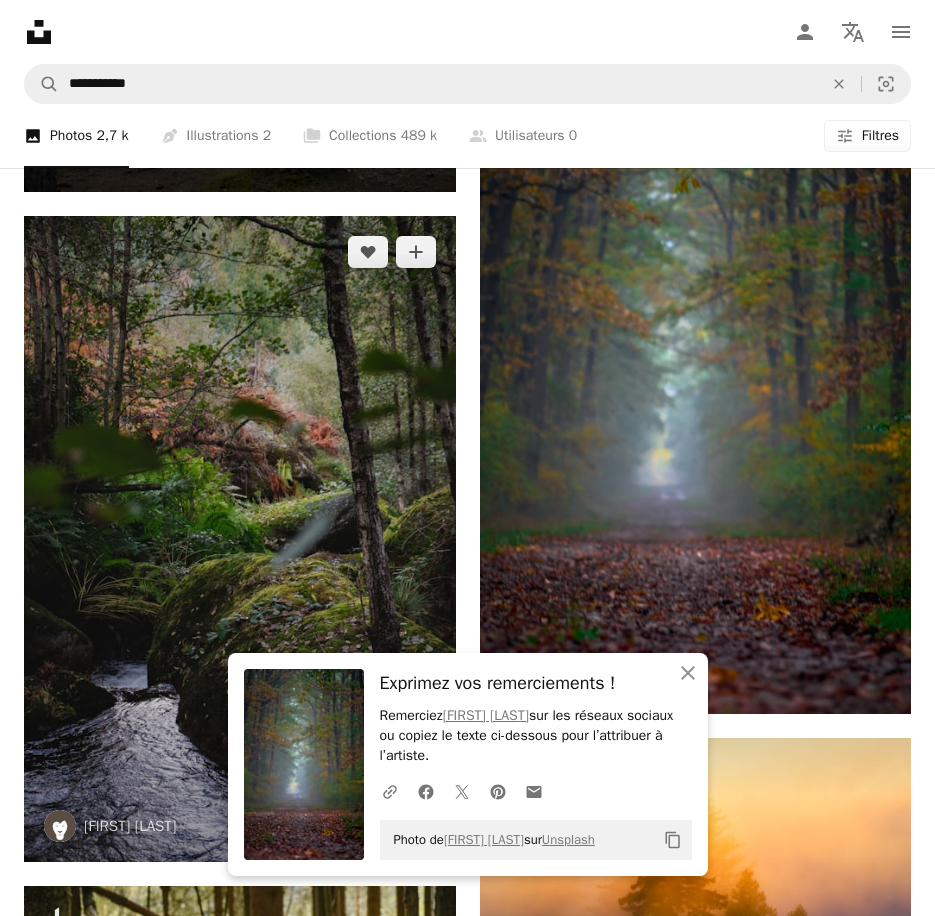 click at bounding box center [240, 539] 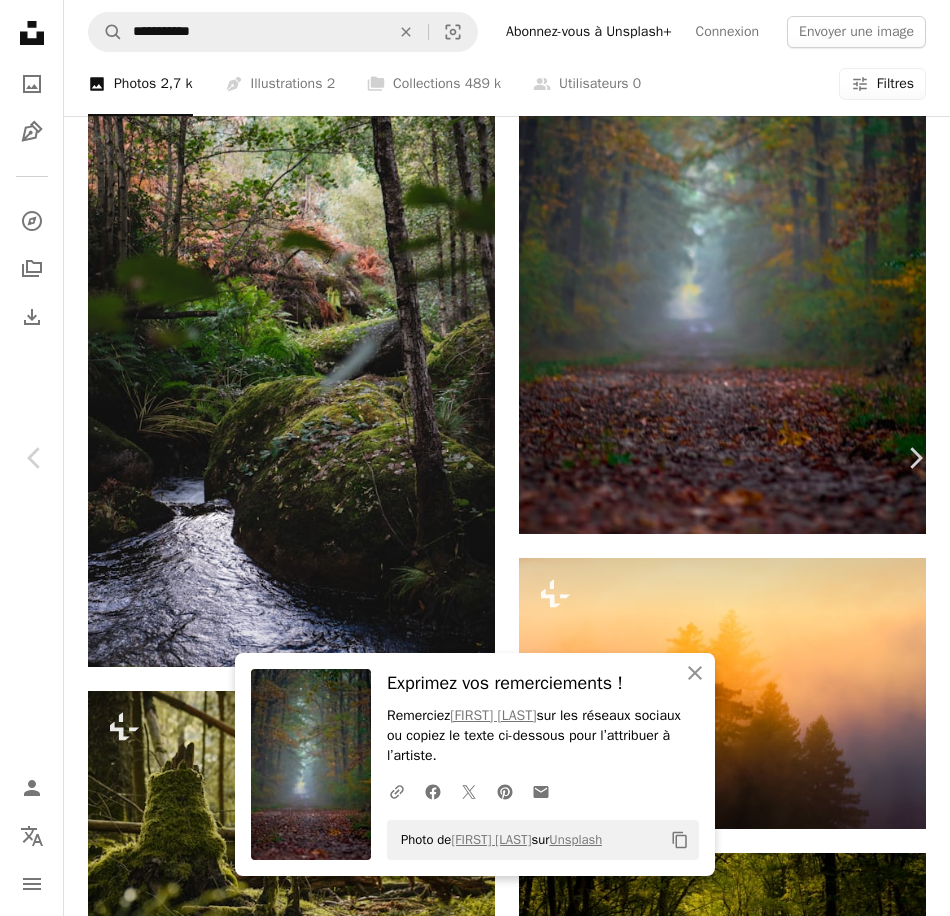 click on "Télécharger gratuitement" at bounding box center (718, 4056) 